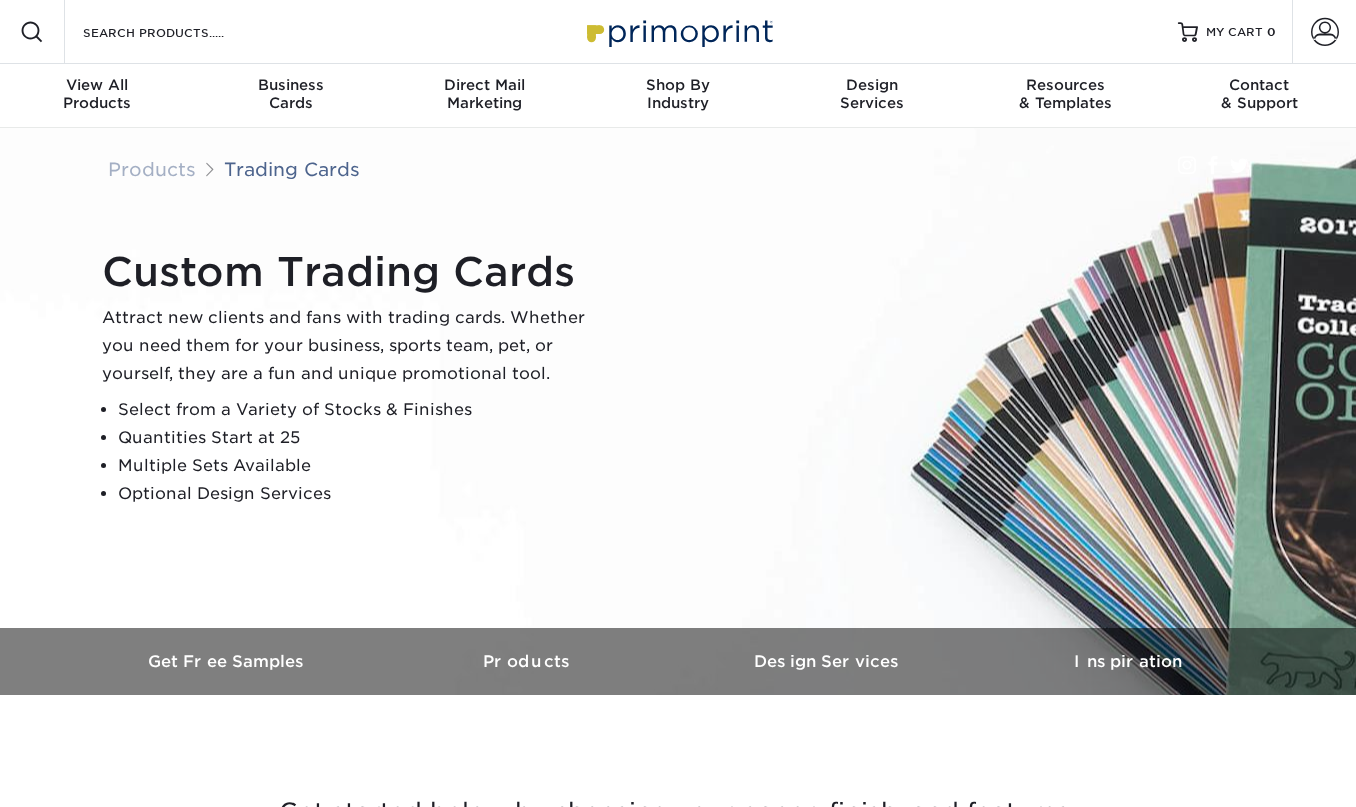 scroll, scrollTop: 0, scrollLeft: 0, axis: both 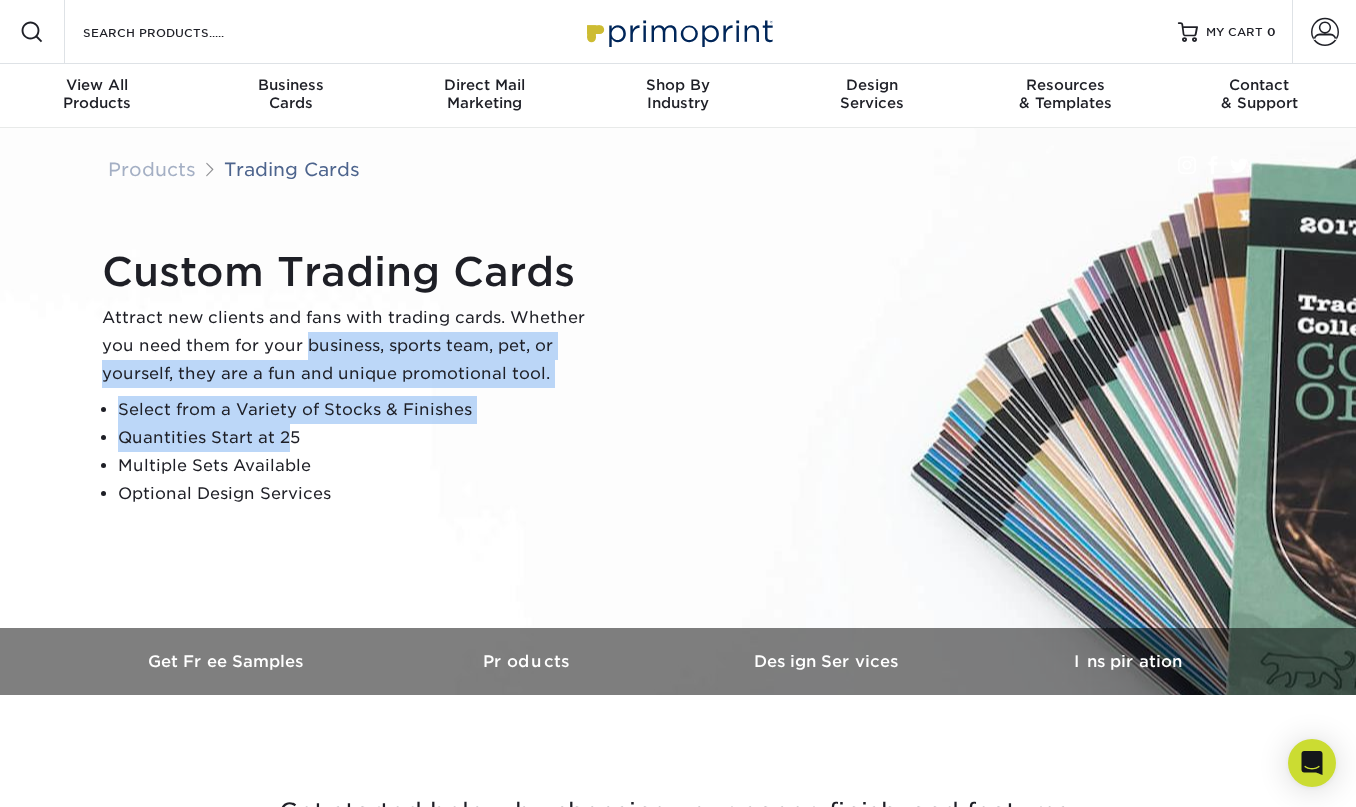 drag, startPoint x: 283, startPoint y: 447, endPoint x: 303, endPoint y: 342, distance: 106.887794 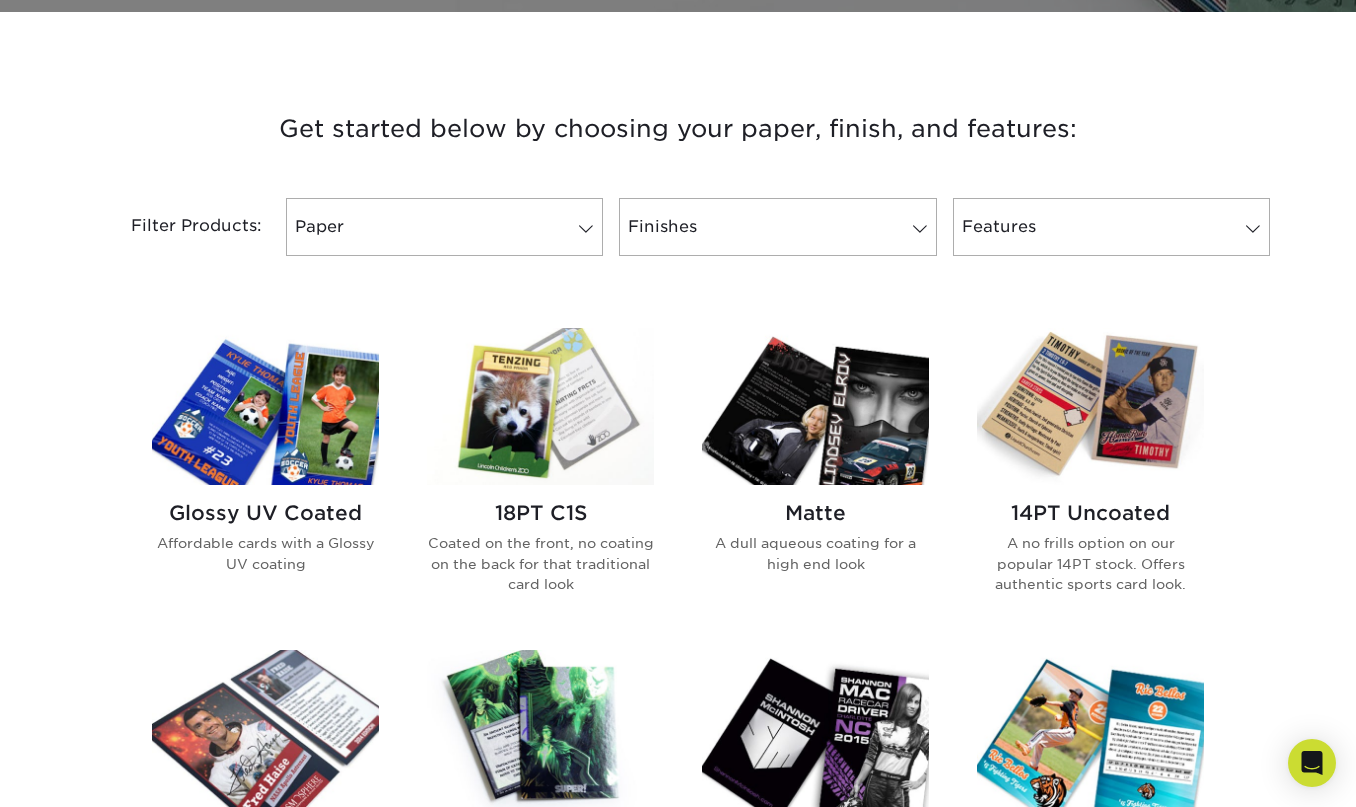 scroll, scrollTop: 679, scrollLeft: 0, axis: vertical 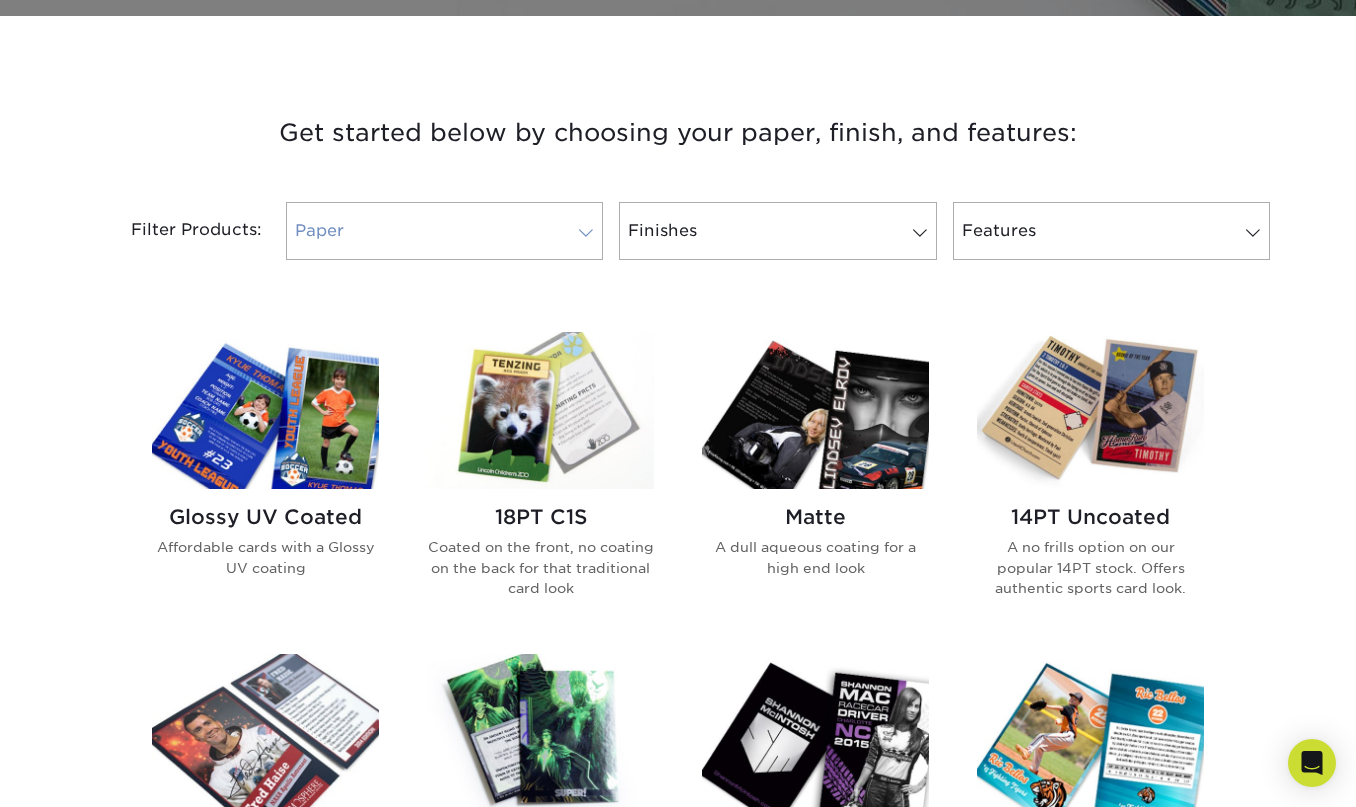click on "Paper" at bounding box center [444, 231] 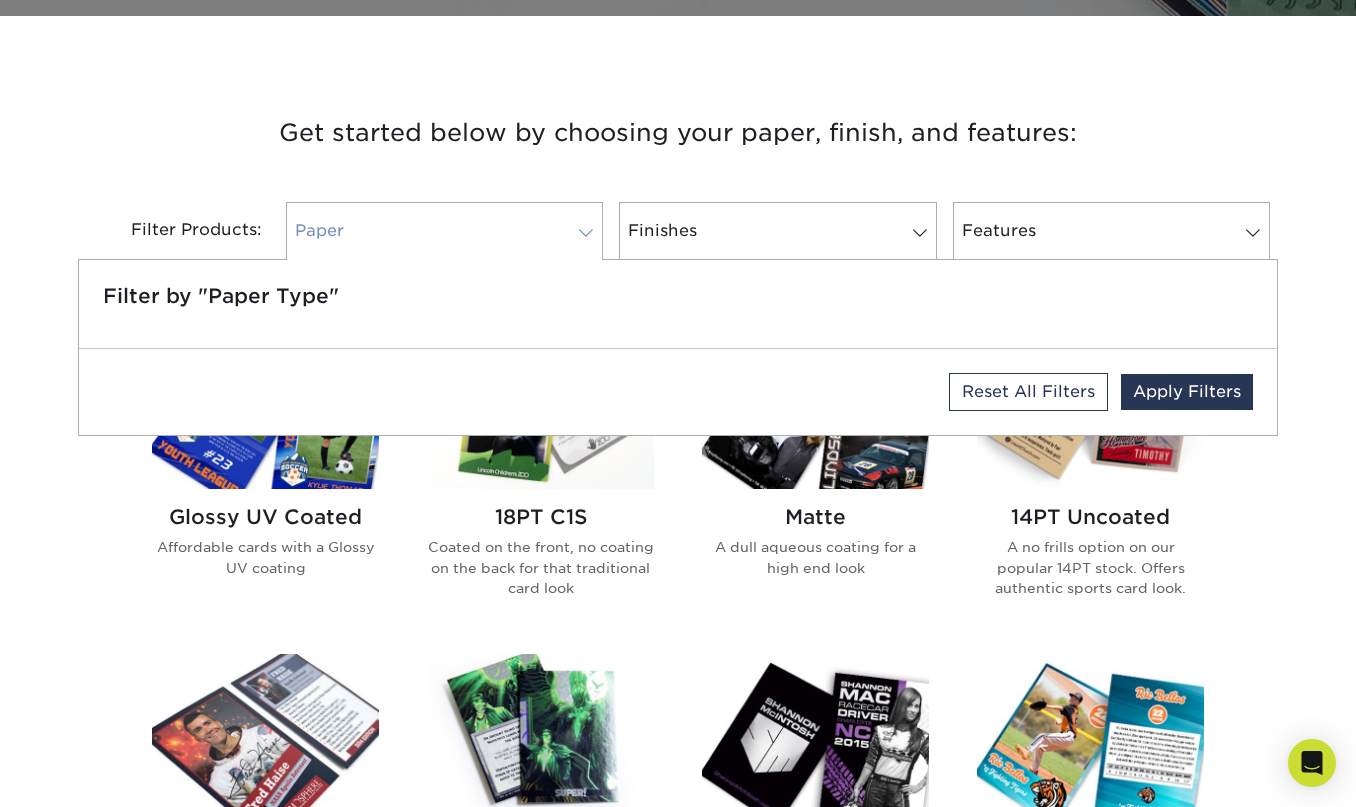 click at bounding box center (586, 233) 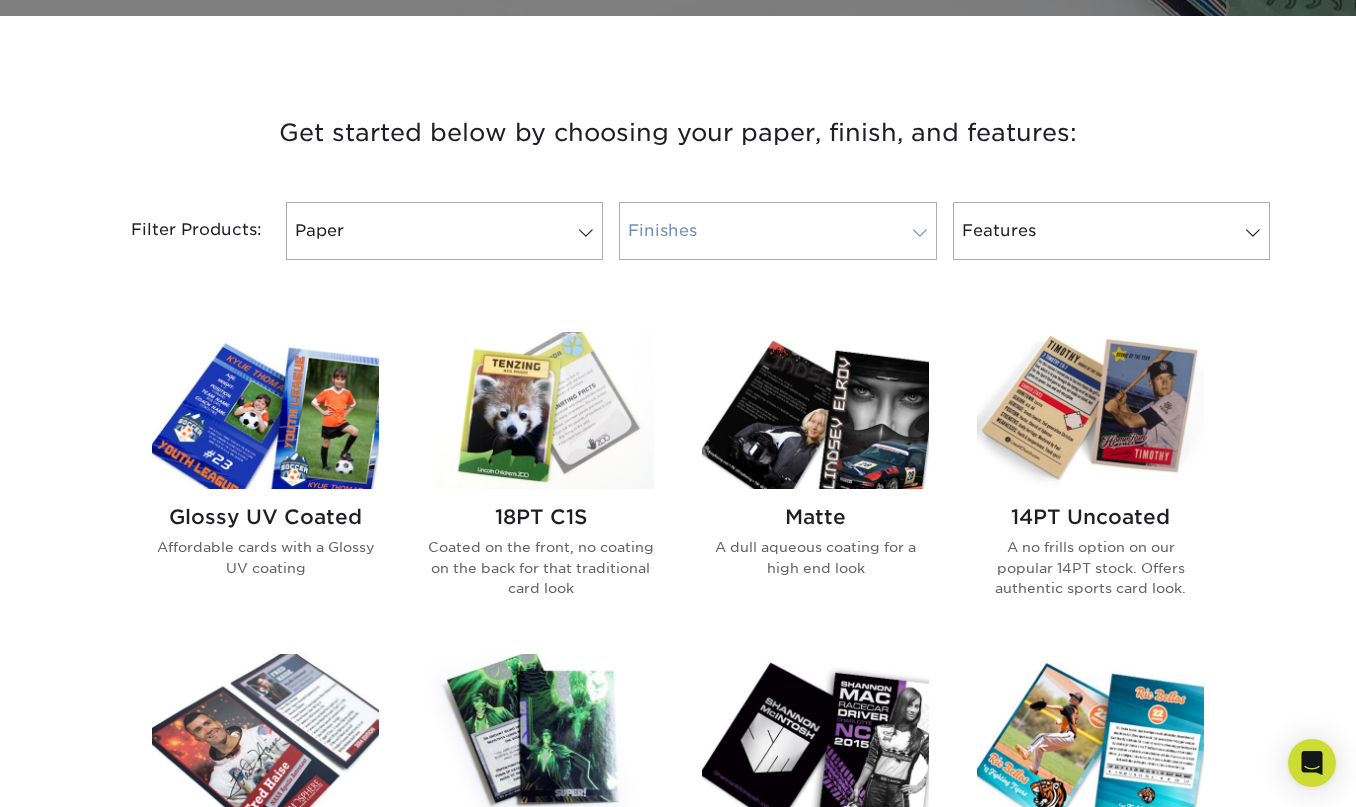 click on "Finishes" at bounding box center (777, 231) 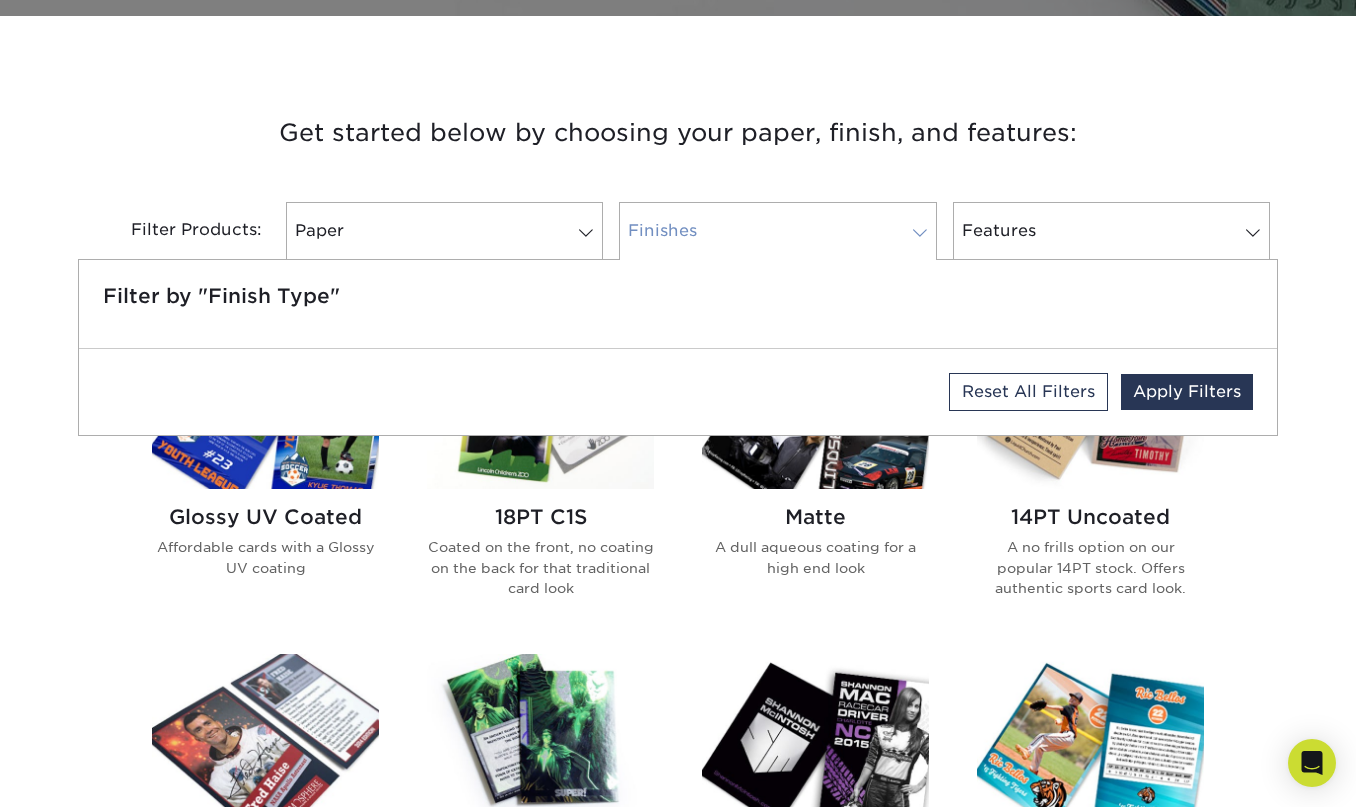 click on "Finishes" at bounding box center (777, 231) 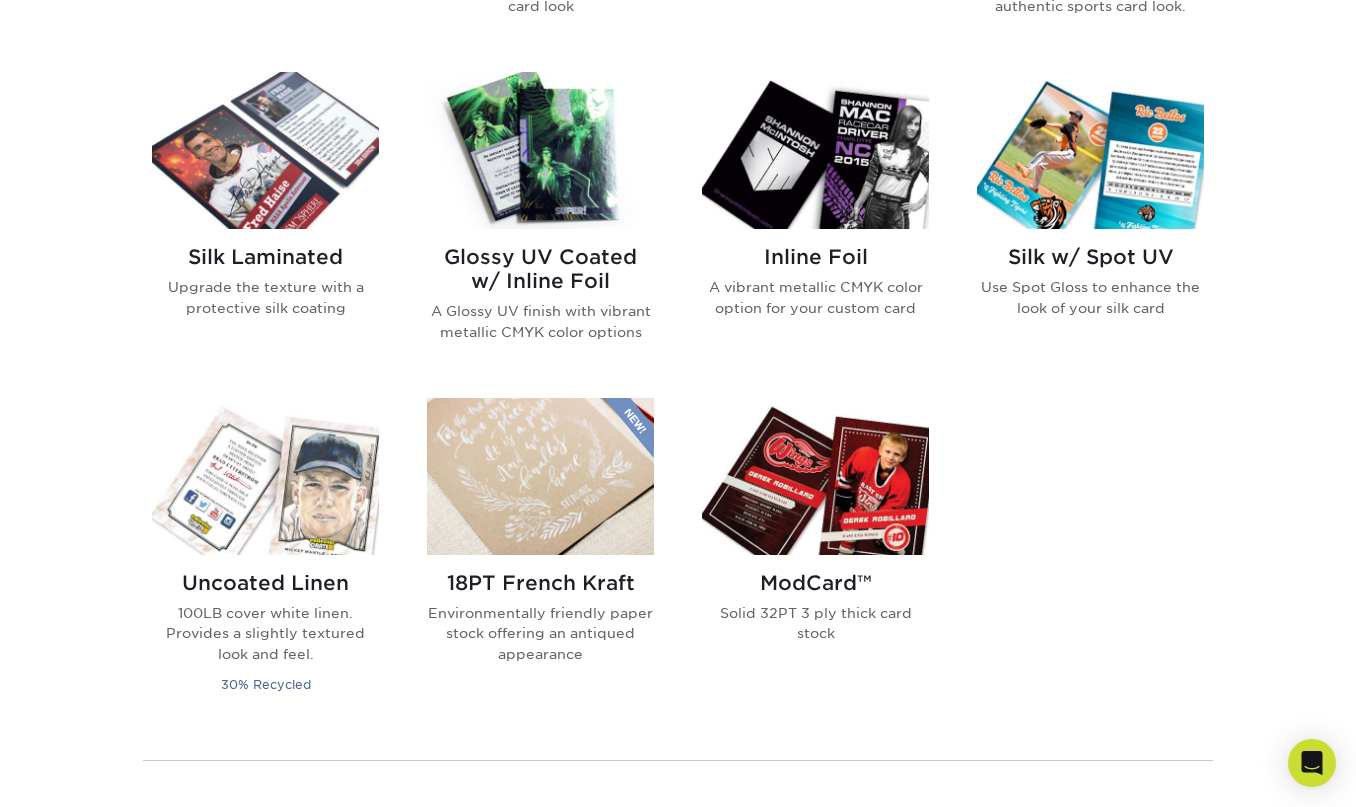 scroll, scrollTop: 1259, scrollLeft: 0, axis: vertical 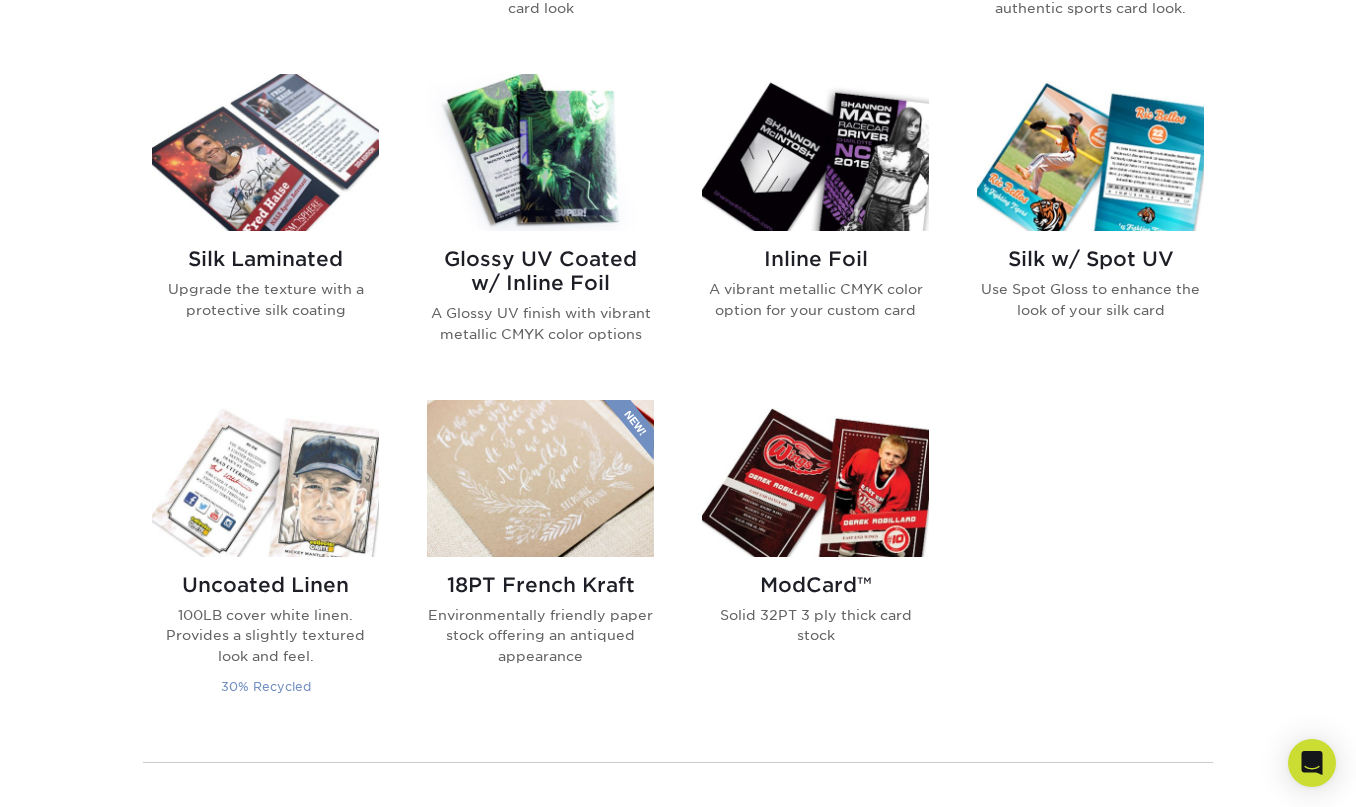 click on "100LB cover white linen. Provides a slightly textured look and feel." at bounding box center [265, 635] 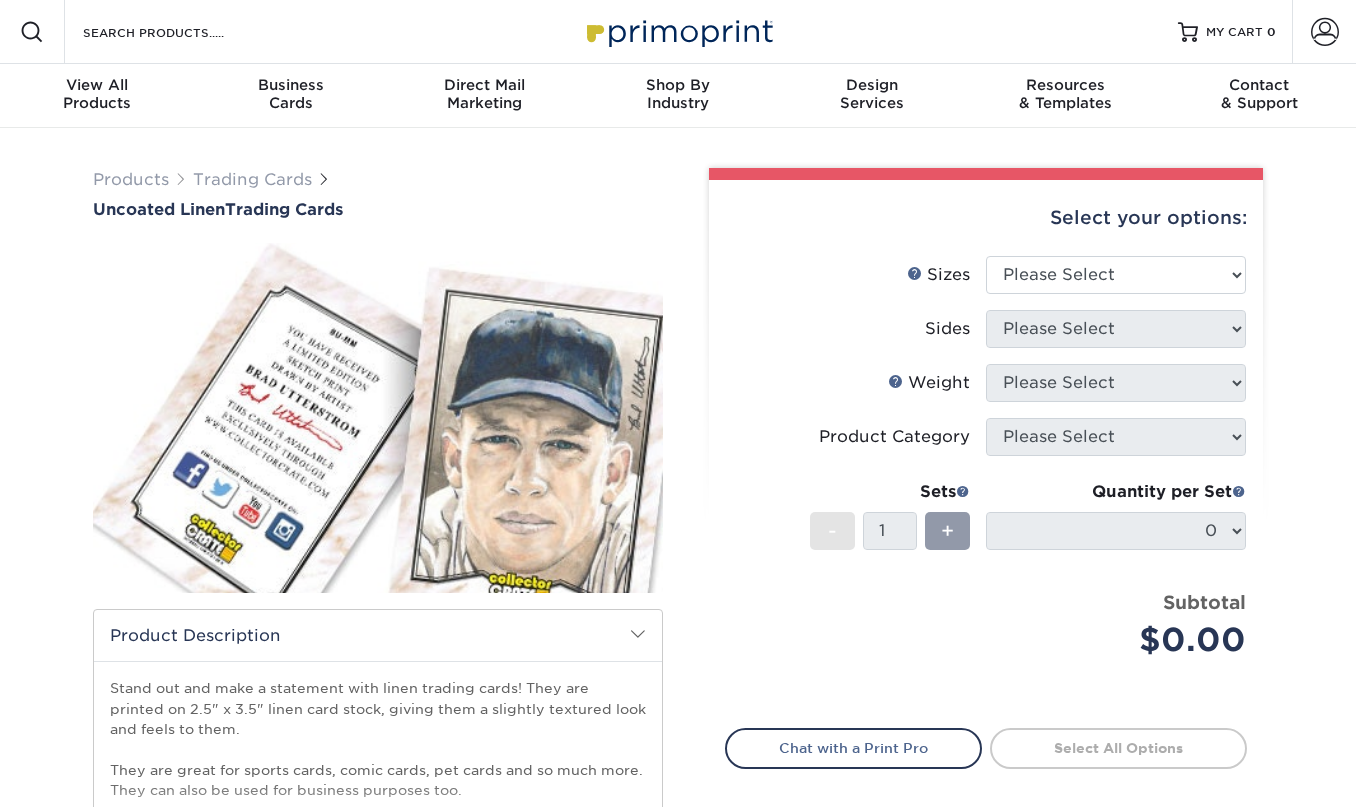 scroll, scrollTop: 0, scrollLeft: 0, axis: both 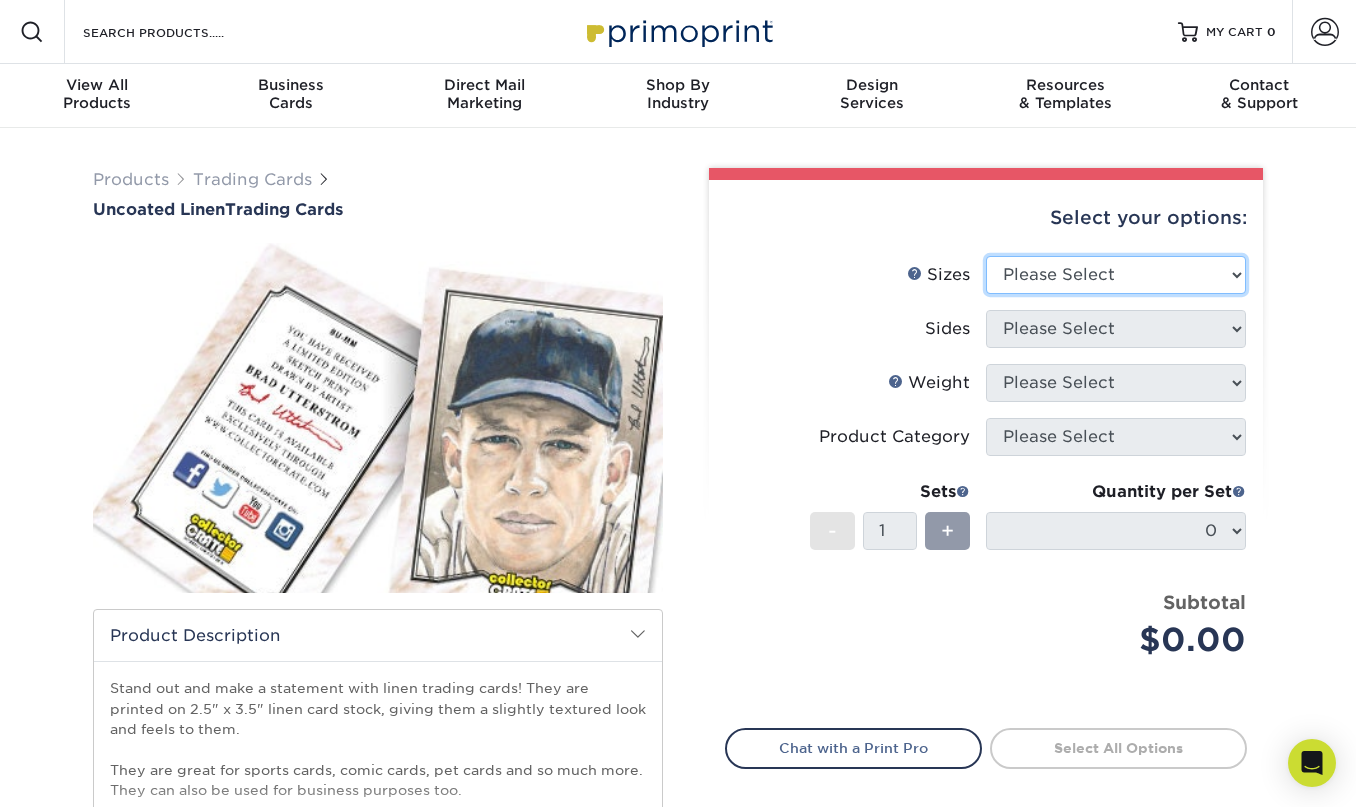 click on "Please Select
2.5" x 3.5"" at bounding box center [1116, 275] 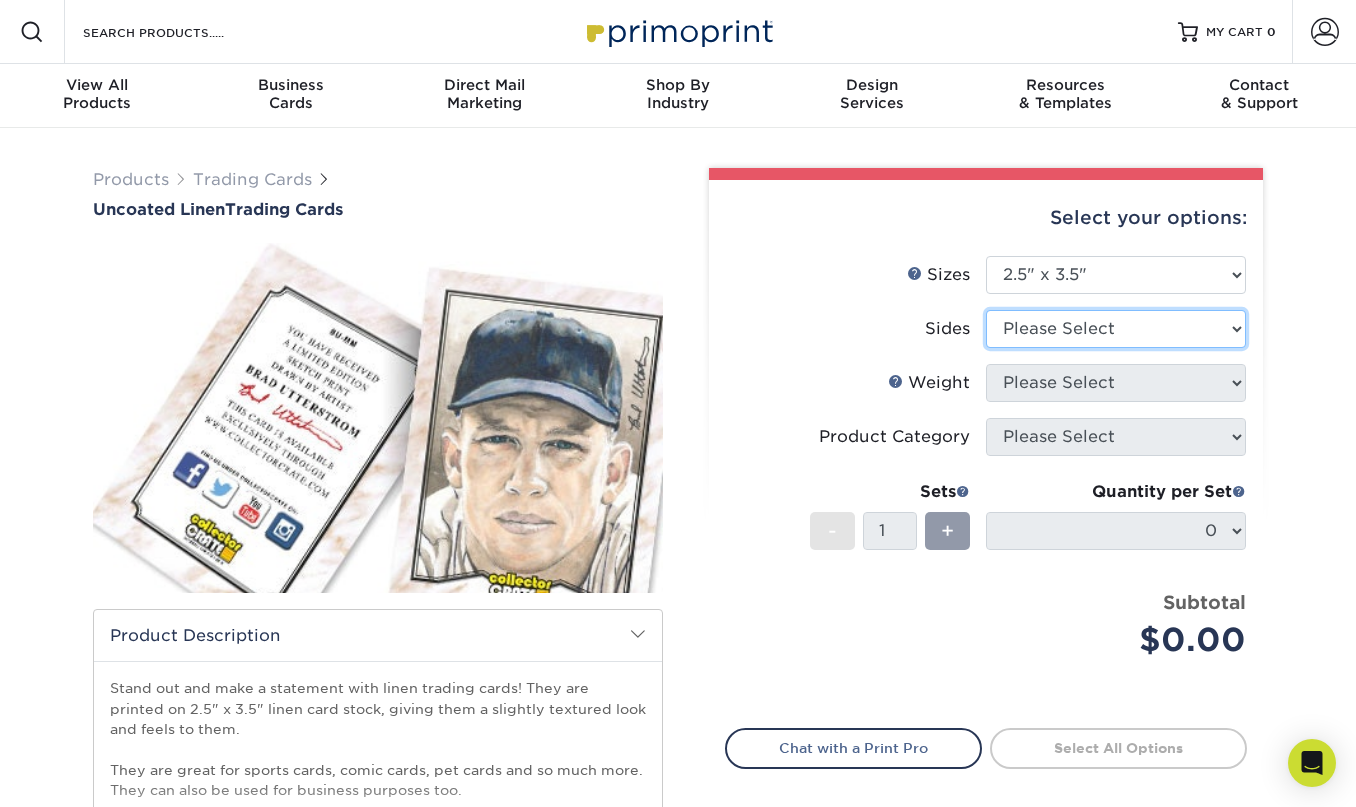 click on "Please Select Print Both Sides Print Front Only" at bounding box center (1116, 329) 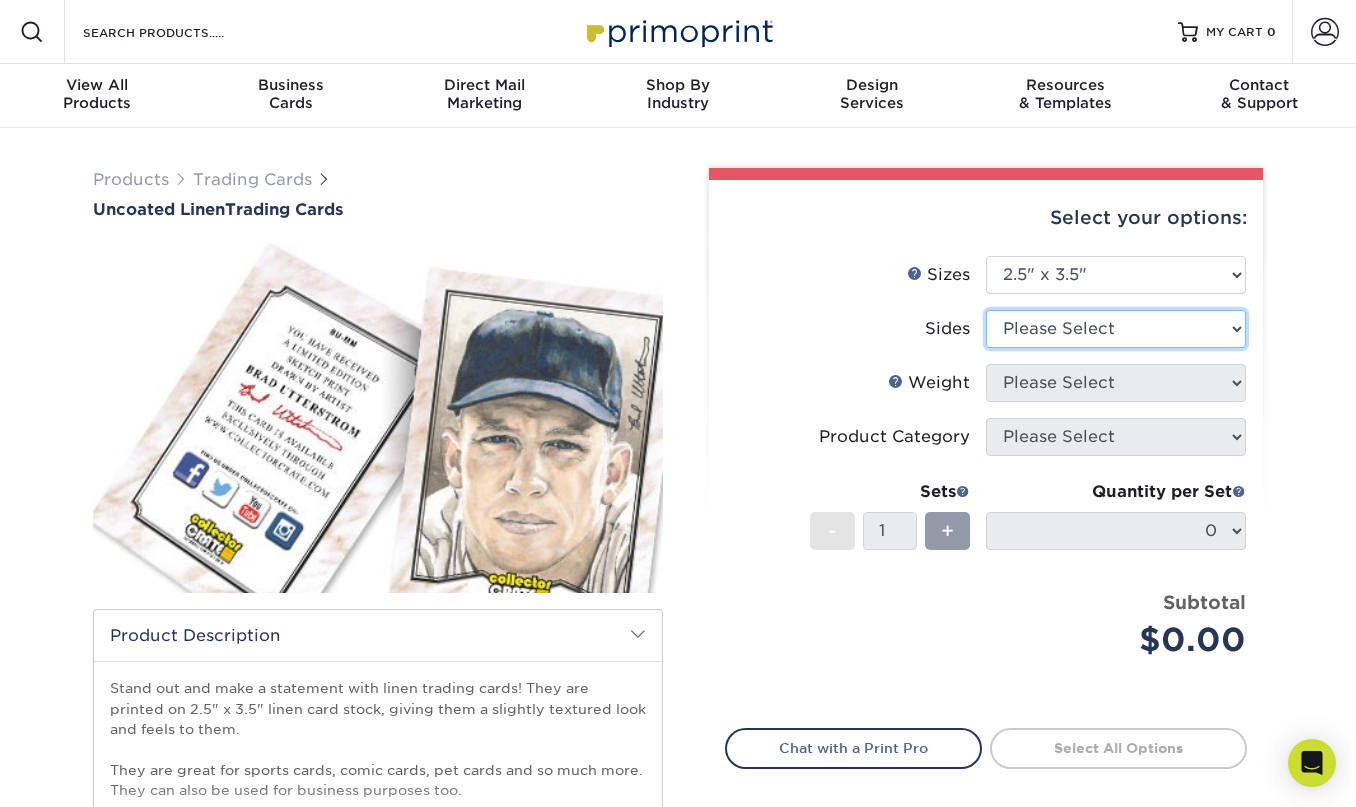 select on "13abbda7-1d64-4f25-8bb2-c179b224825d" 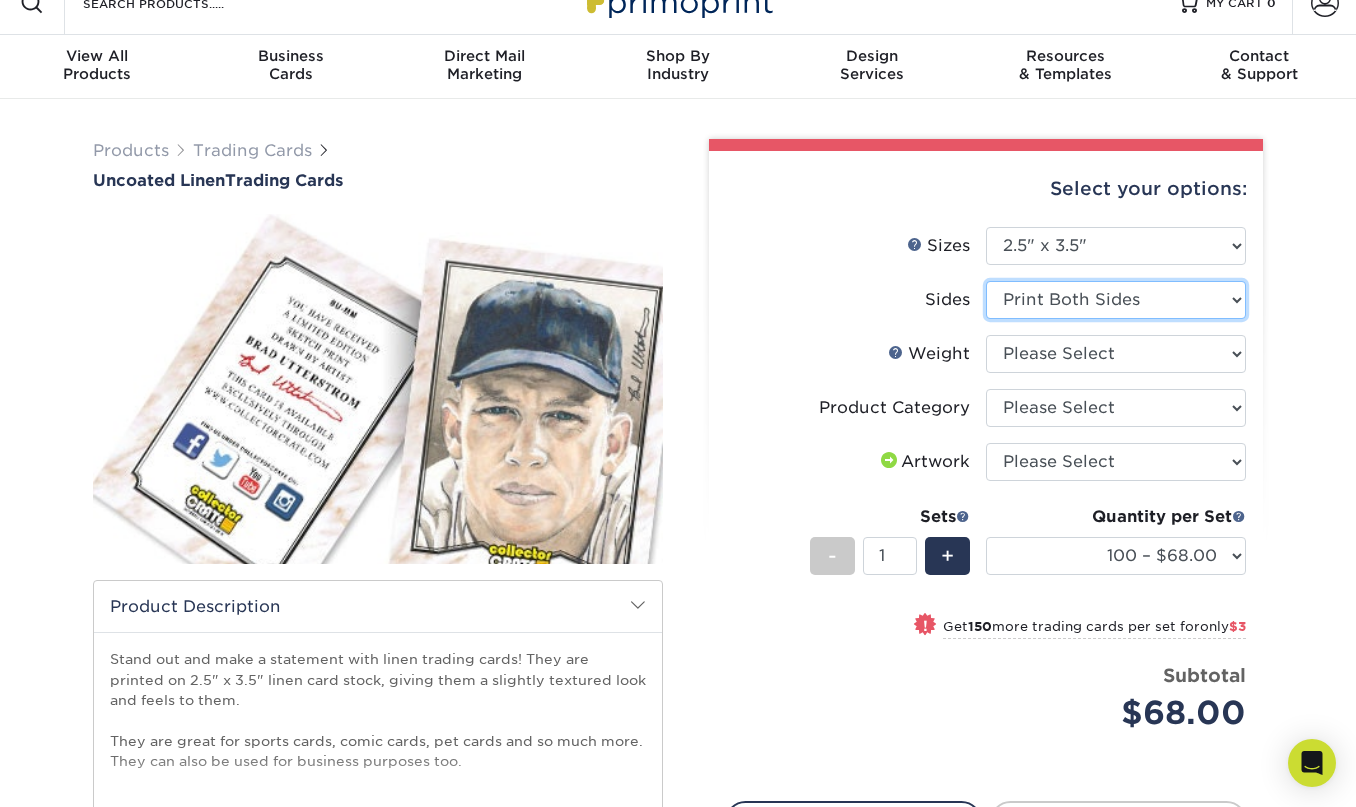 scroll, scrollTop: 51, scrollLeft: 0, axis: vertical 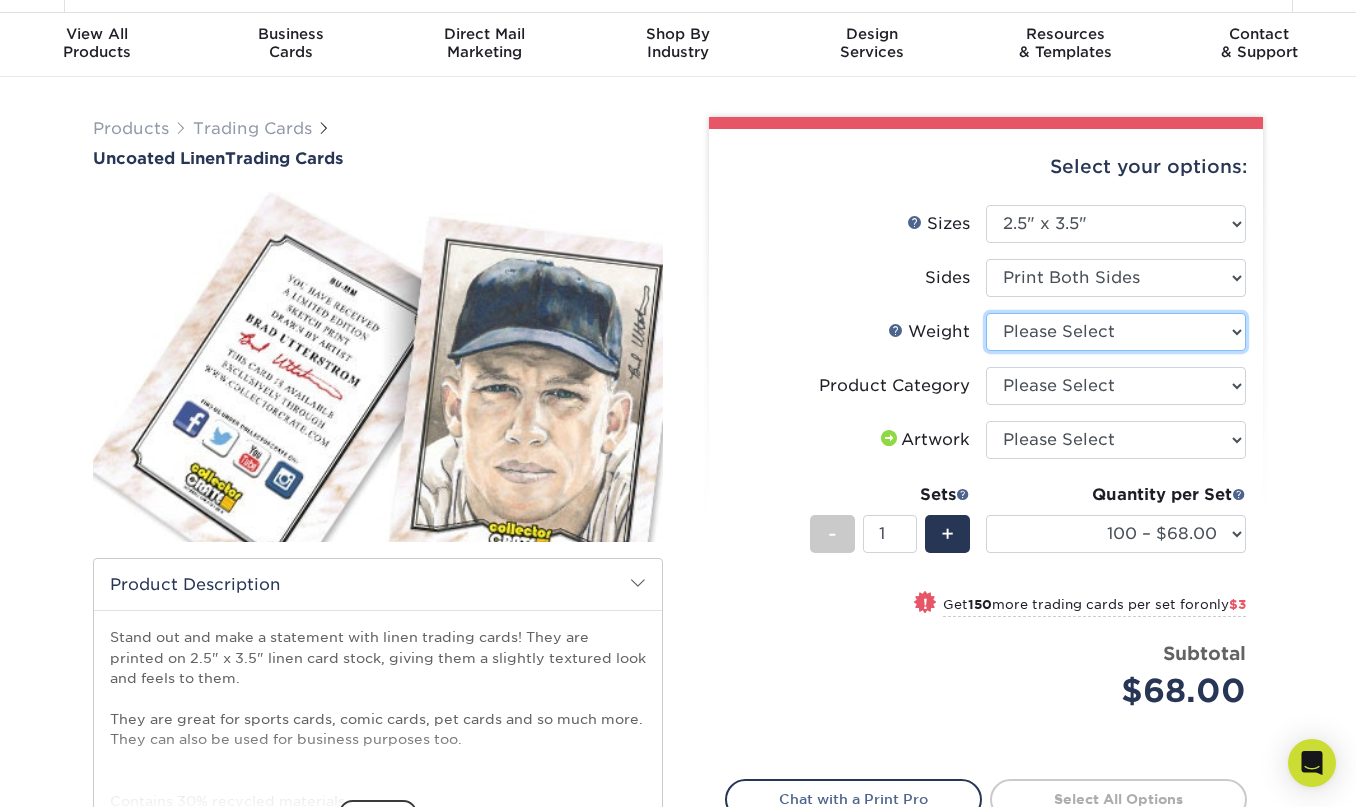 click on "Please Select 100LB" at bounding box center [1116, 332] 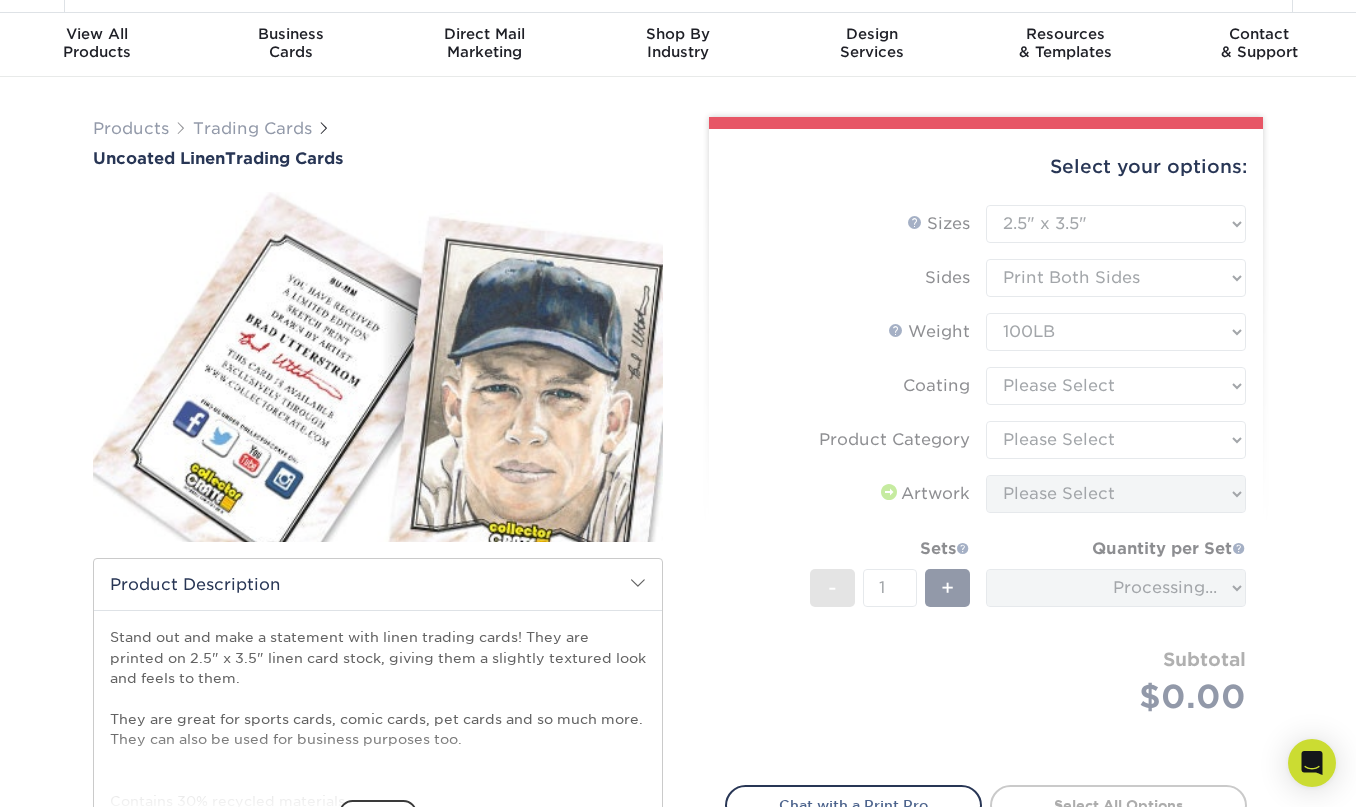 click on "Sizes Help Sizes
Please Select
2.5" x 3.5"
Sides Please Select 100LB -" at bounding box center [986, 483] 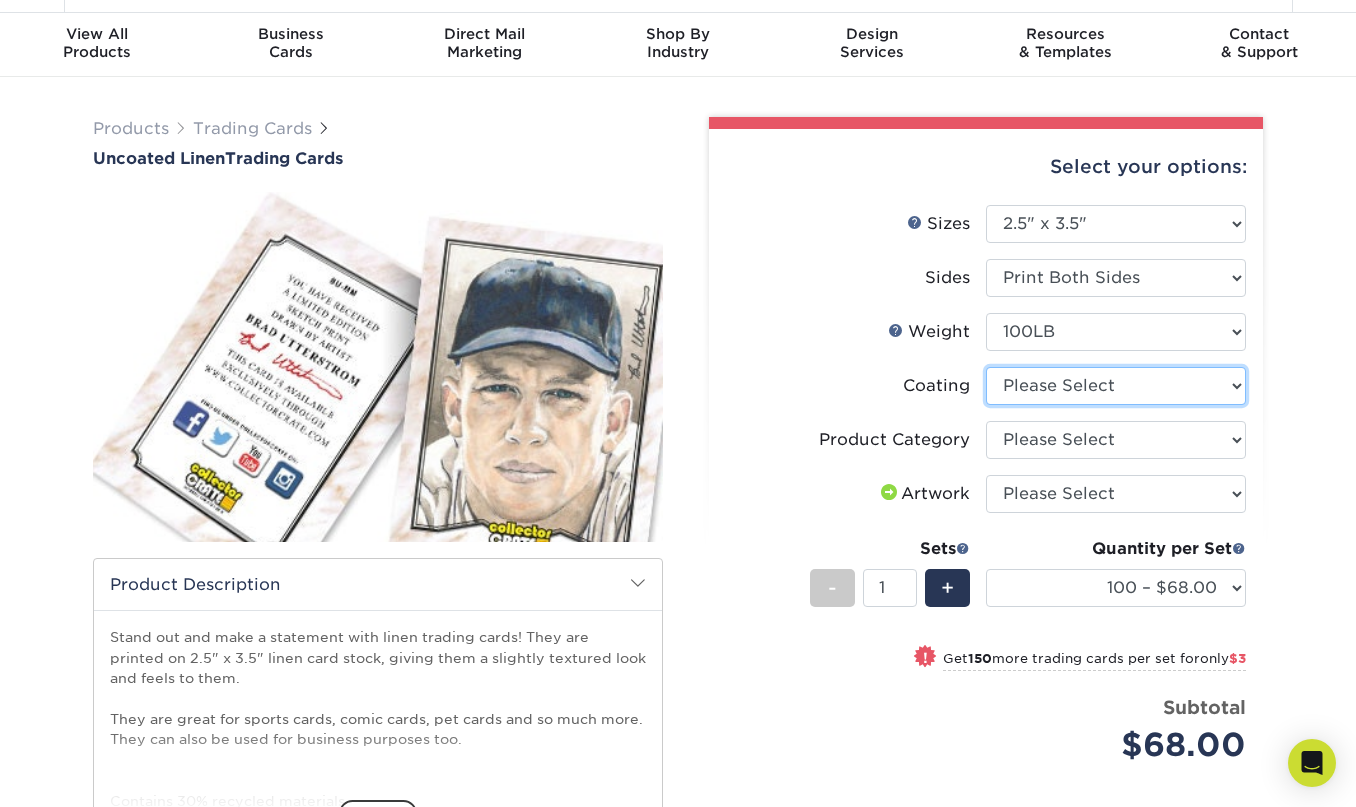 click at bounding box center (1116, 386) 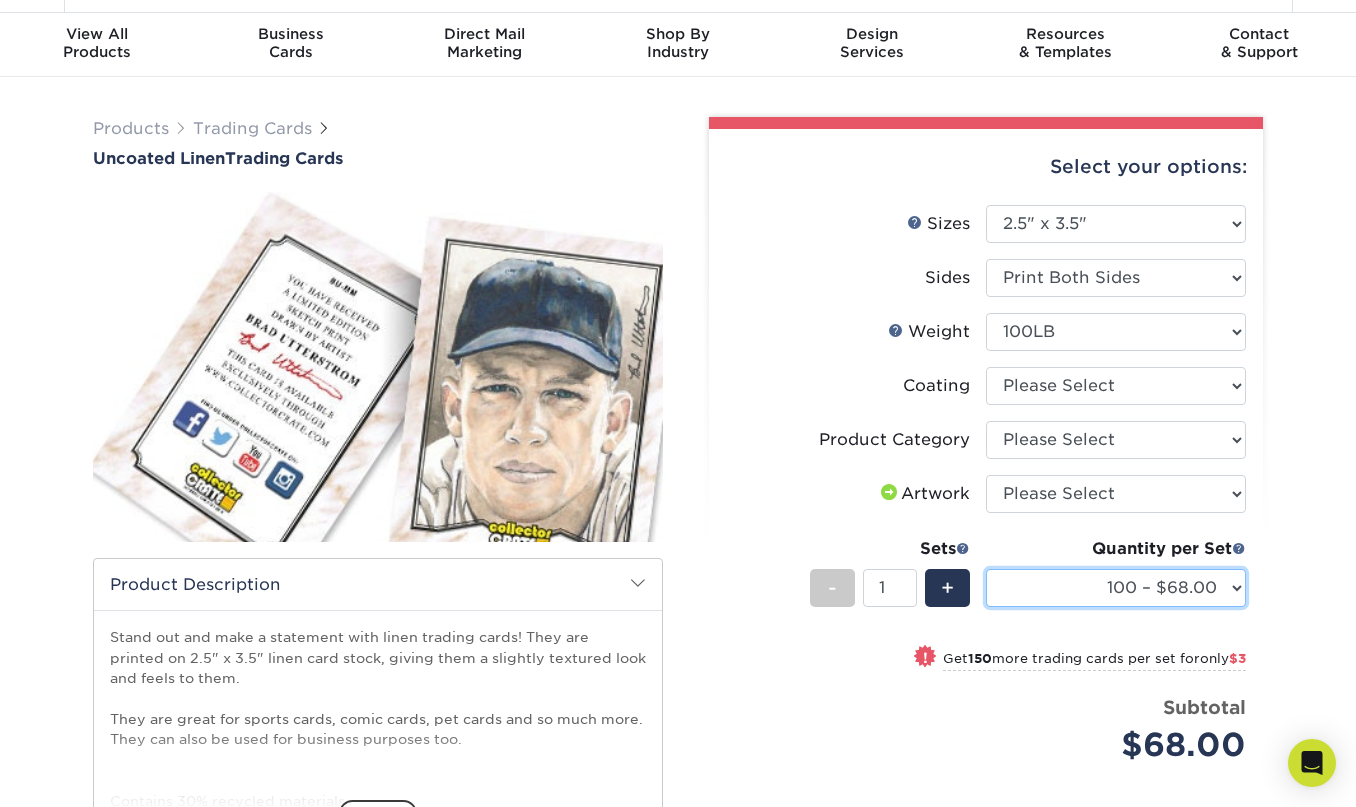 click on "100 – $68.00 250 – $71.00 500 – $78.00 1000 – $74.00 2500 – $118.00 5000 – $195.00 10000 – $383.00 15000 – $574.00 20000 – $766.00 25000 – $957.00" at bounding box center [1116, 588] 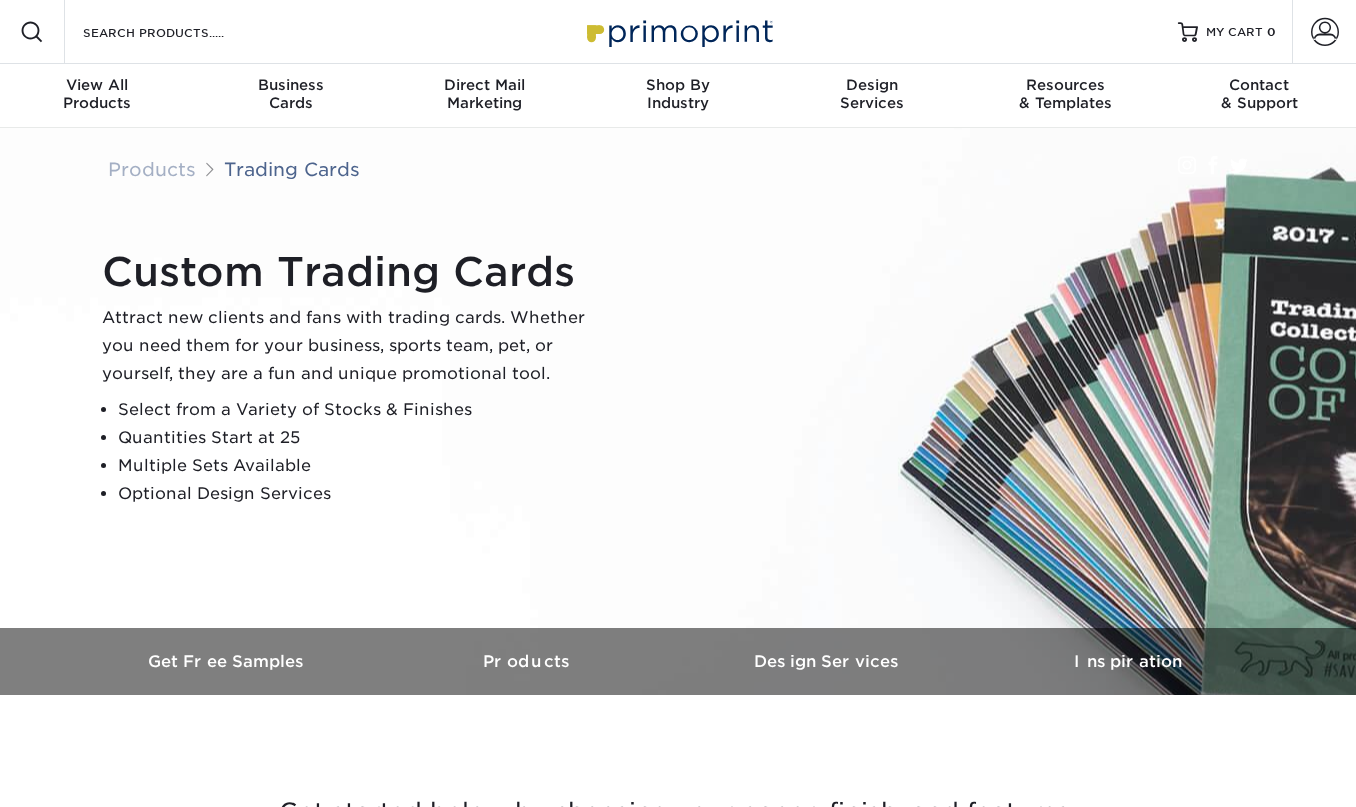 scroll, scrollTop: 0, scrollLeft: 0, axis: both 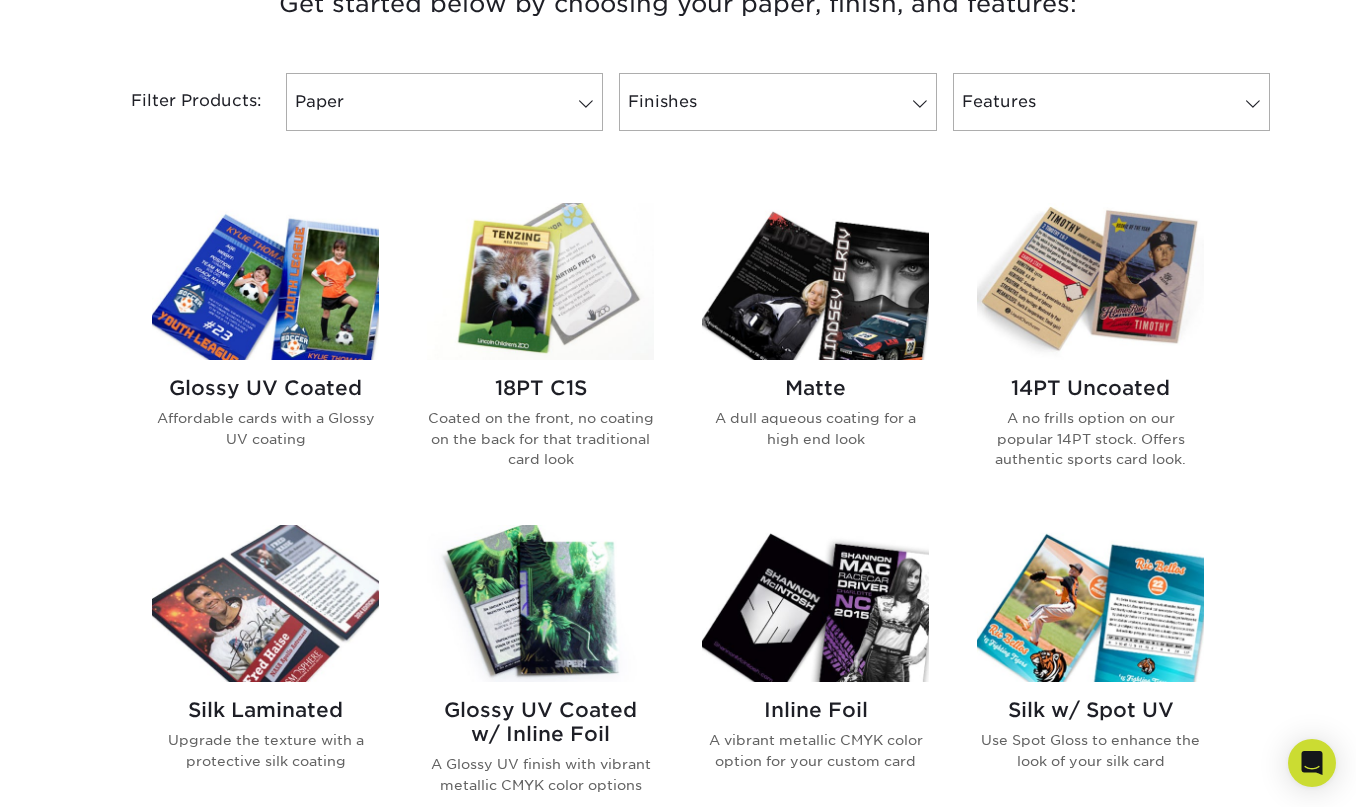 click on "18PT C1S
Coated on the front, no coating on the back for that traditional card look" at bounding box center [540, 430] 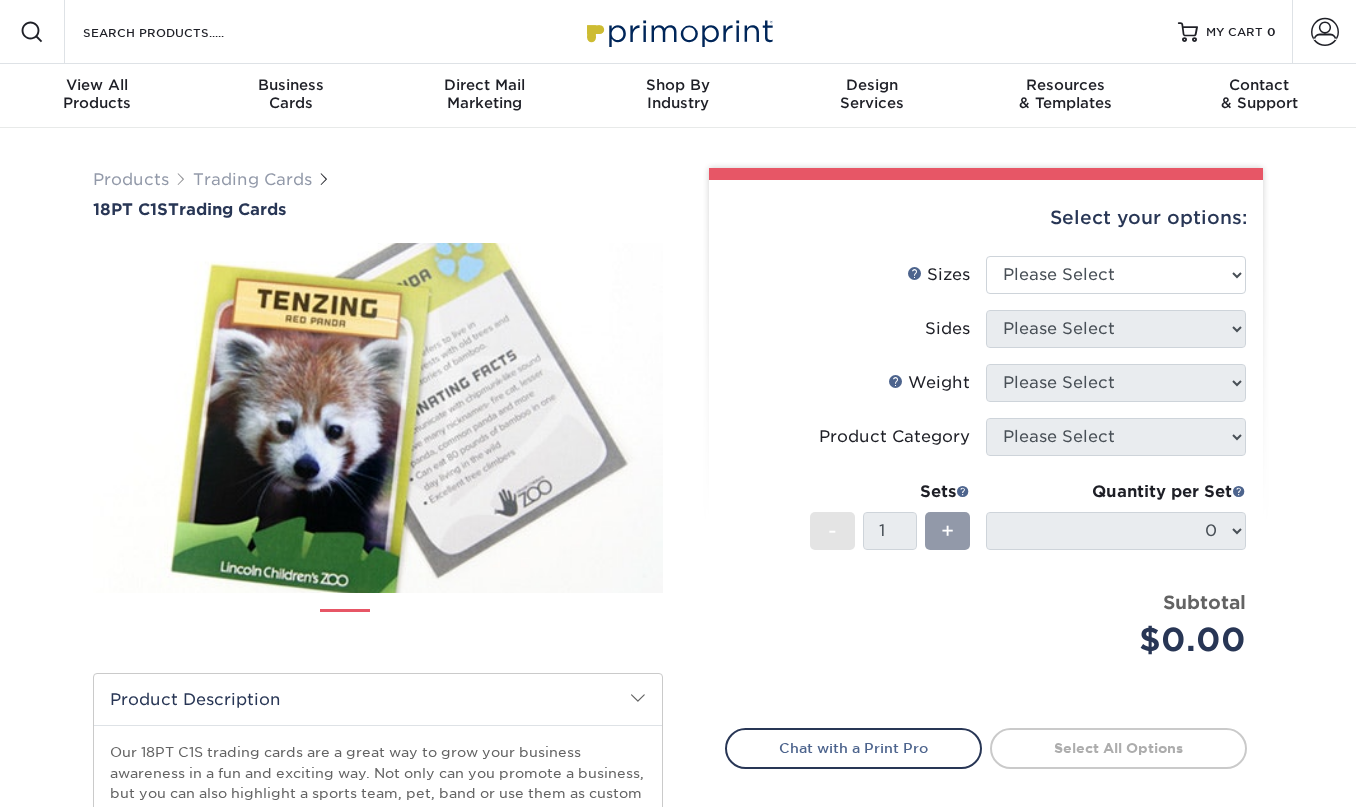 scroll, scrollTop: 0, scrollLeft: 0, axis: both 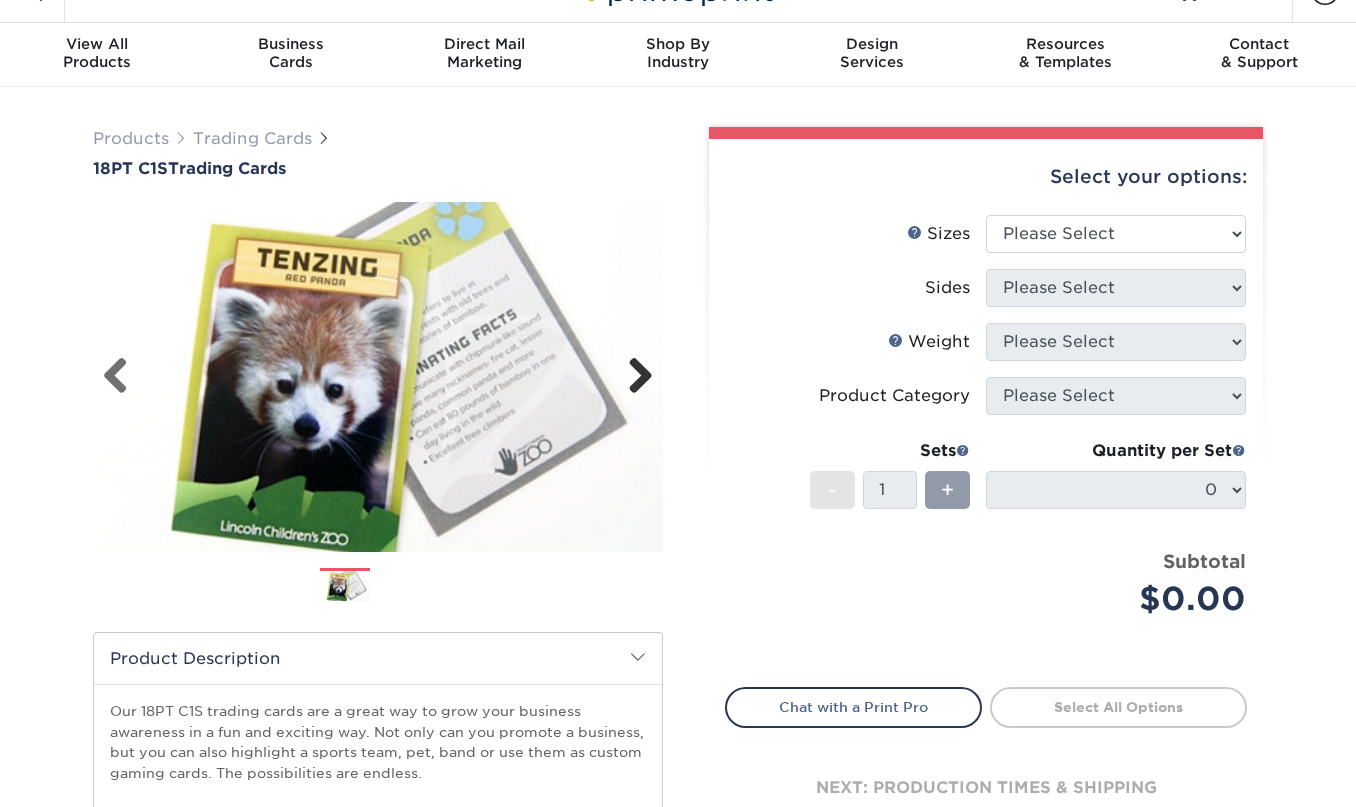 click on "Next" at bounding box center (633, 377) 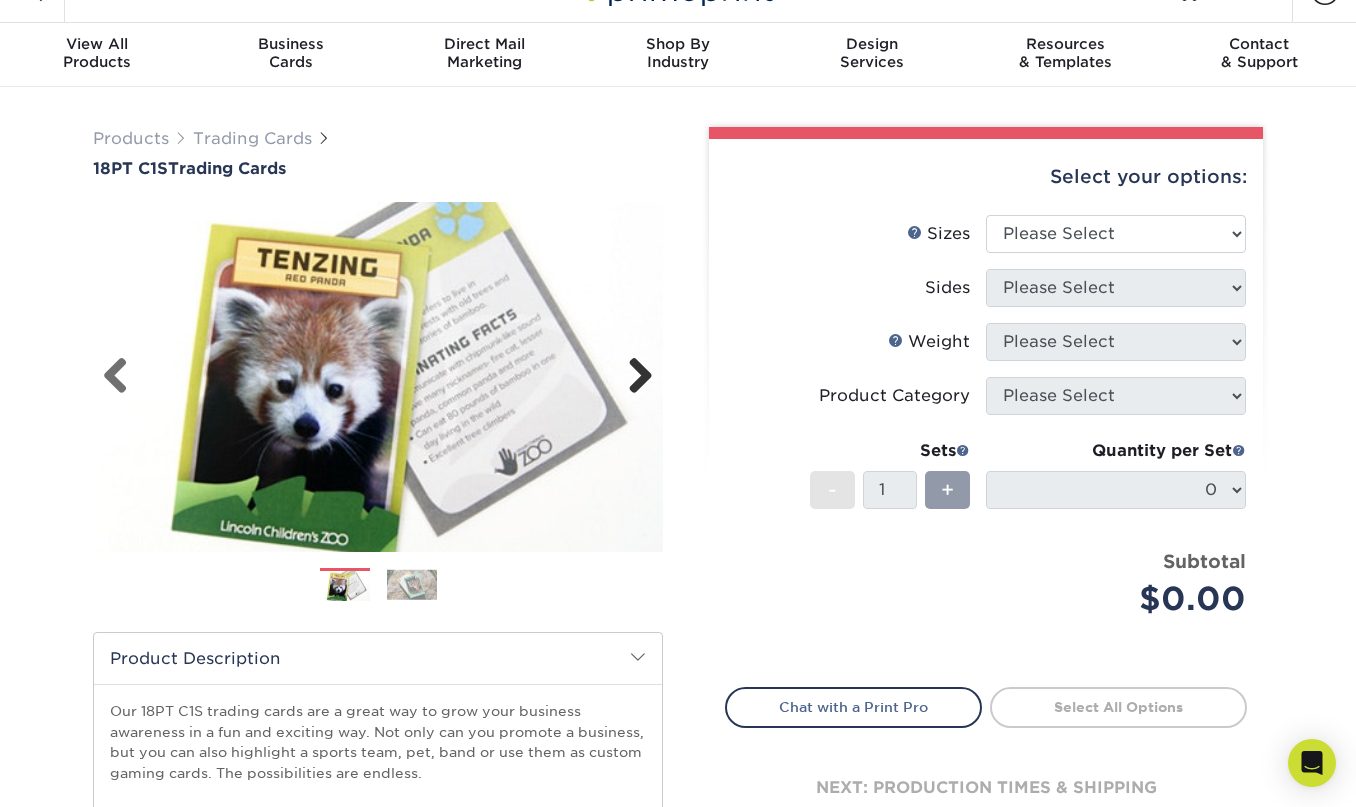 click on "Next" at bounding box center (633, 377) 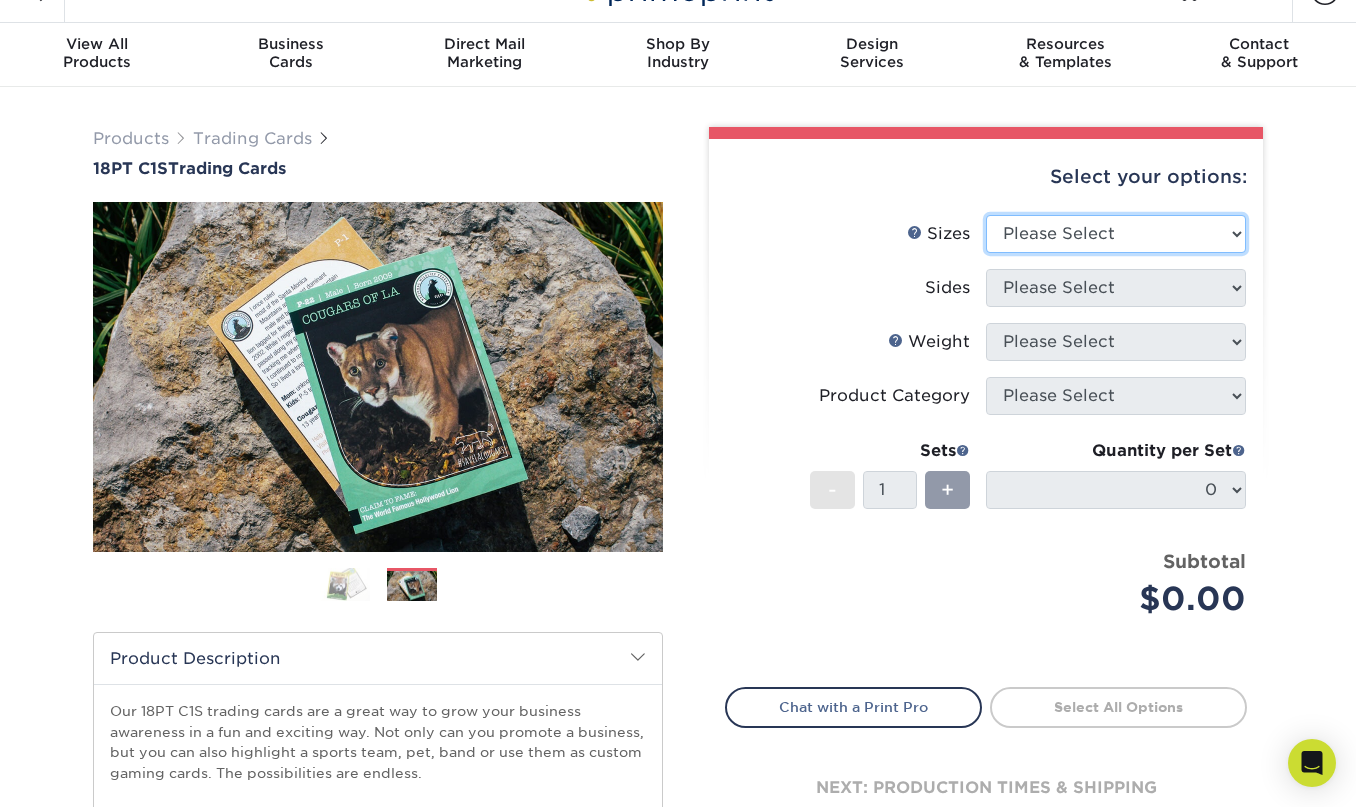 click on "Please Select
2.5" x 3.5"" at bounding box center (1116, 234) 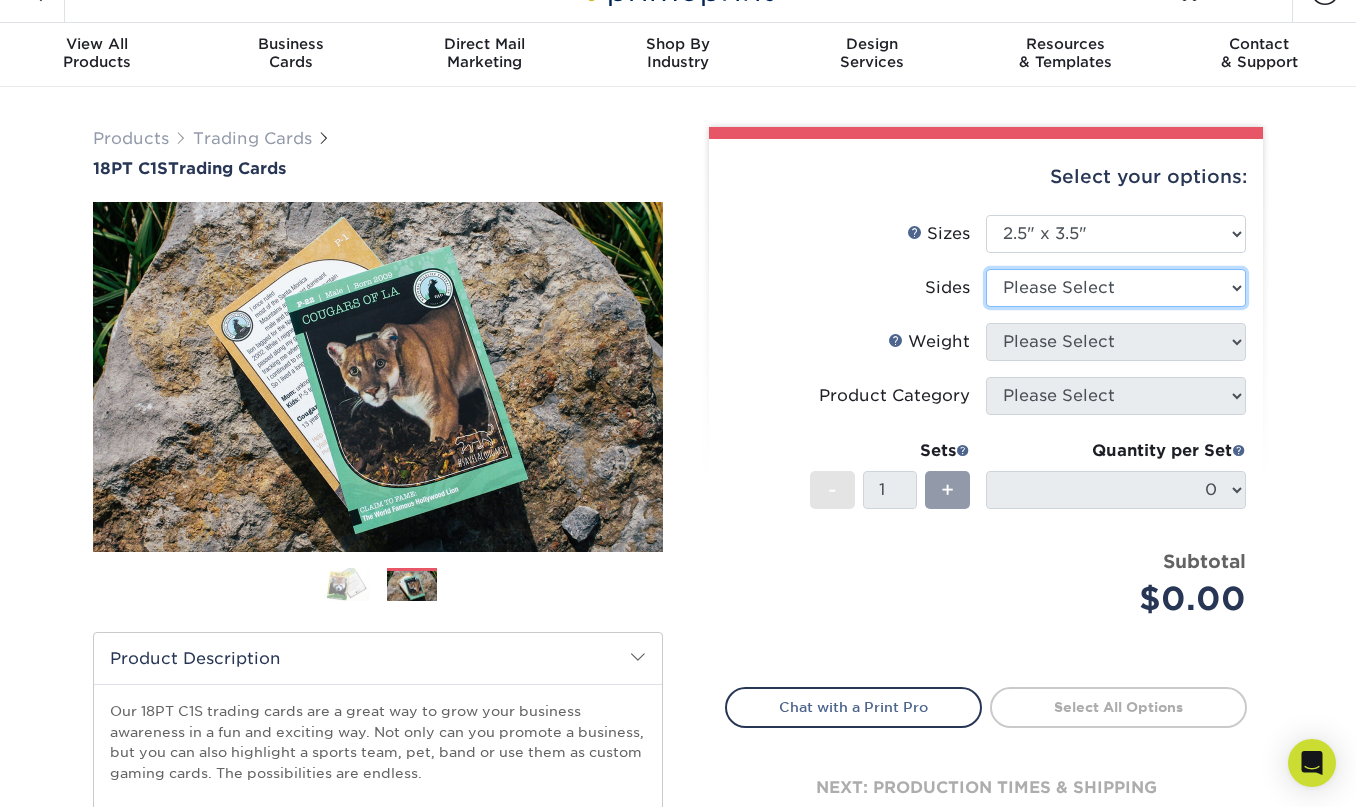 click on "Please Select Print Both Sides Print Front Only" at bounding box center [1116, 288] 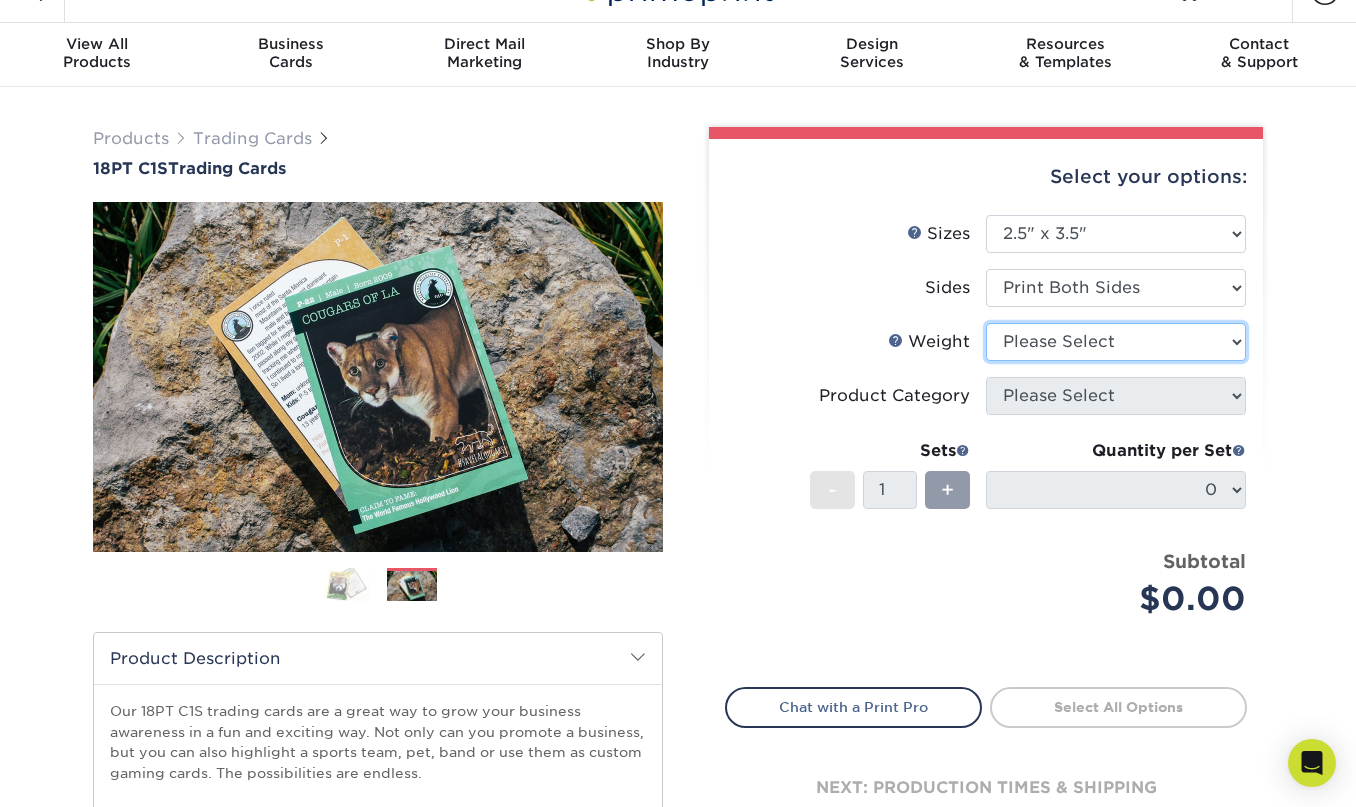 click on "Please Select 18PT C1S" at bounding box center (1116, 342) 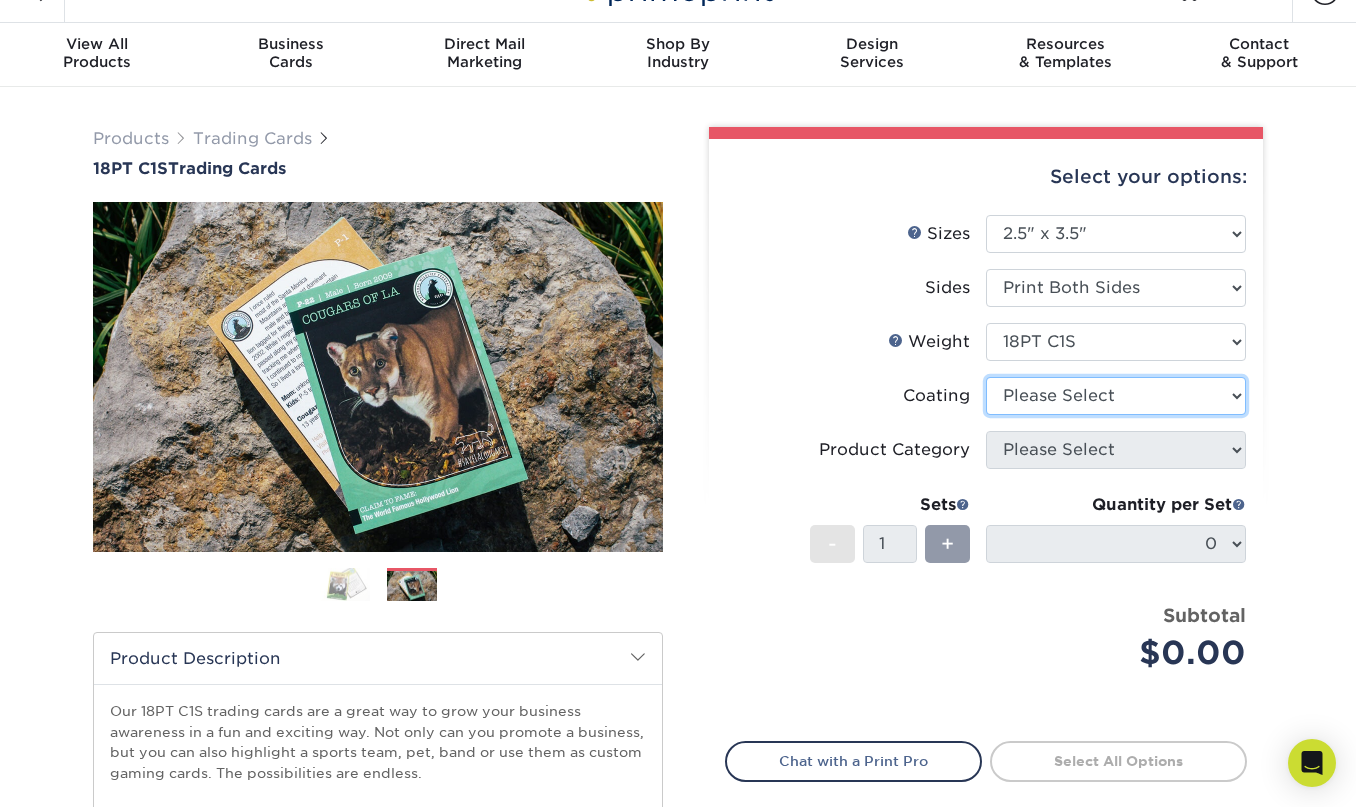 click at bounding box center (1116, 396) 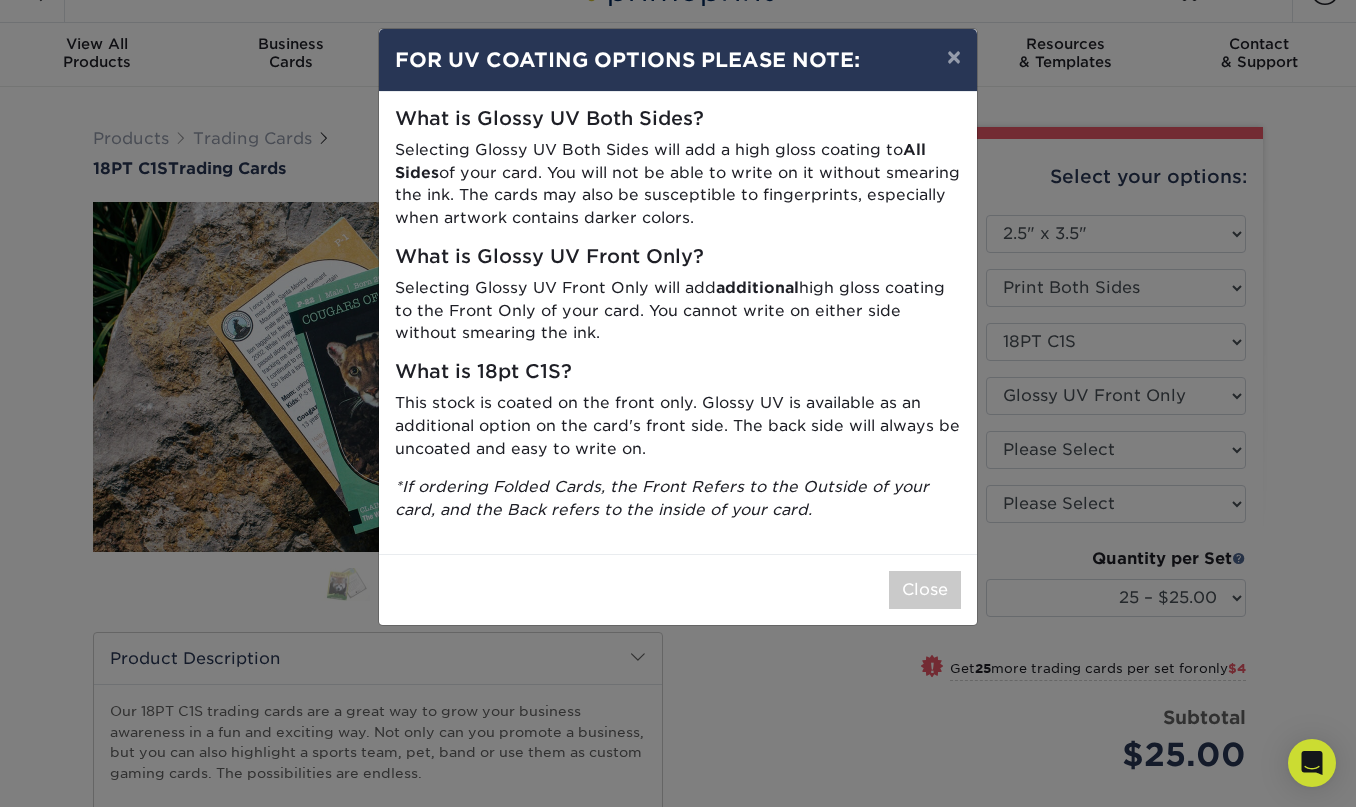 drag, startPoint x: 733, startPoint y: 217, endPoint x: 741, endPoint y: 142, distance: 75.42546 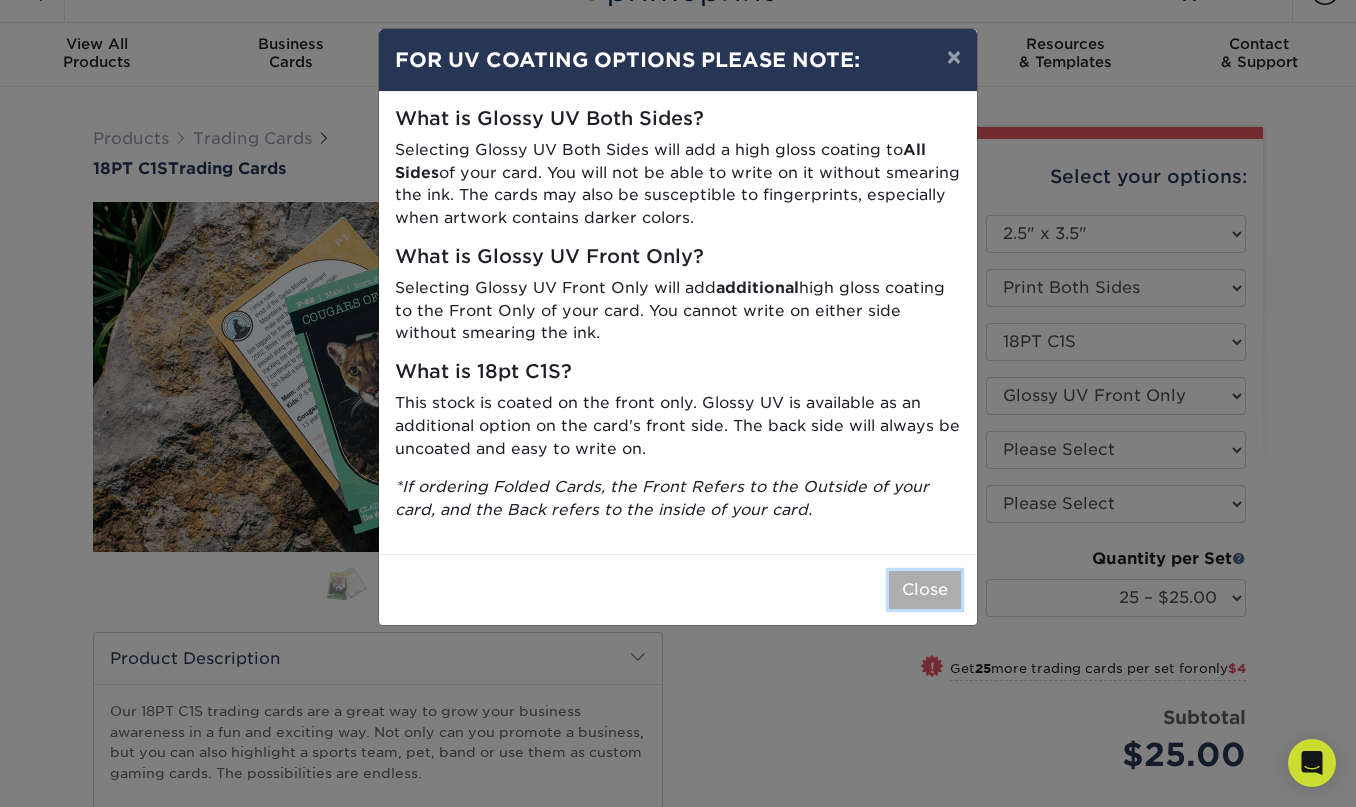 click on "Close" at bounding box center (925, 590) 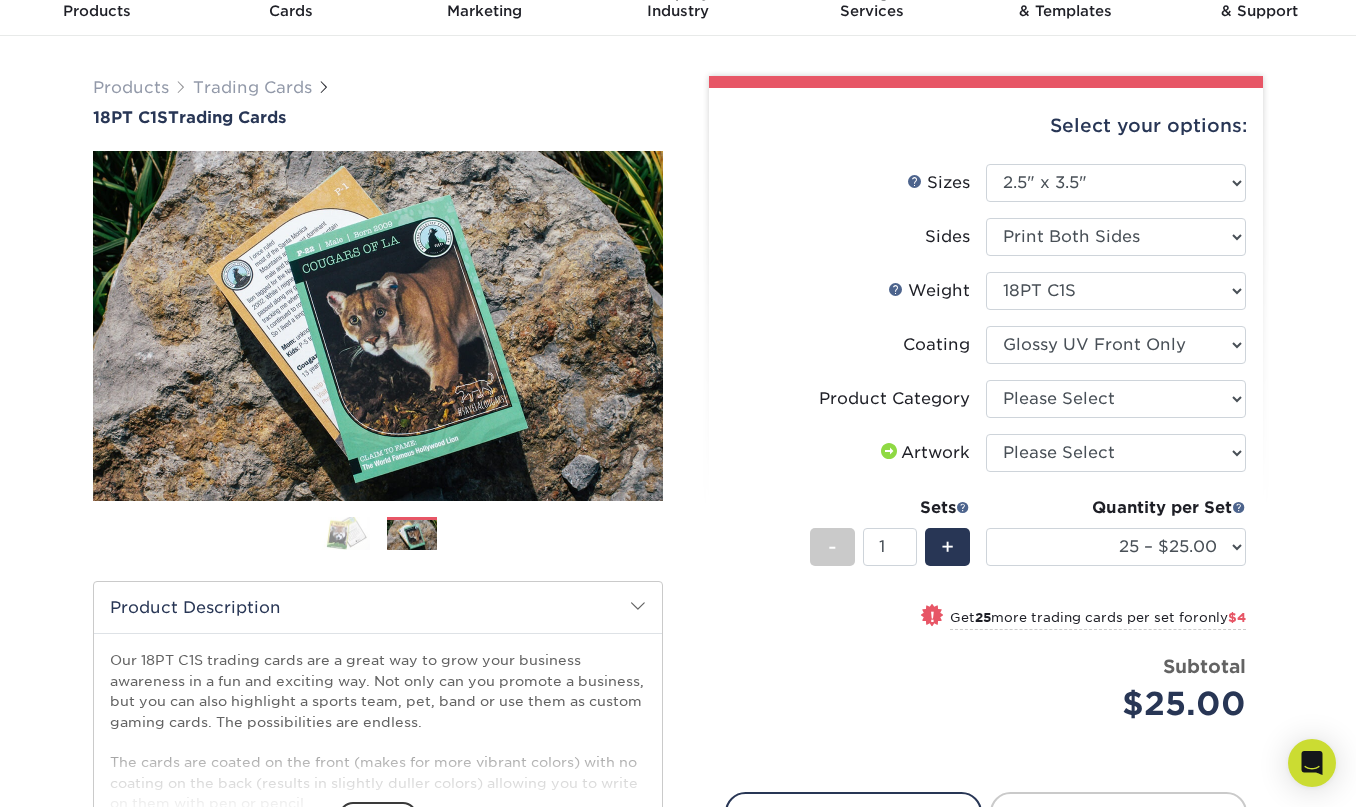 scroll, scrollTop: 94, scrollLeft: 0, axis: vertical 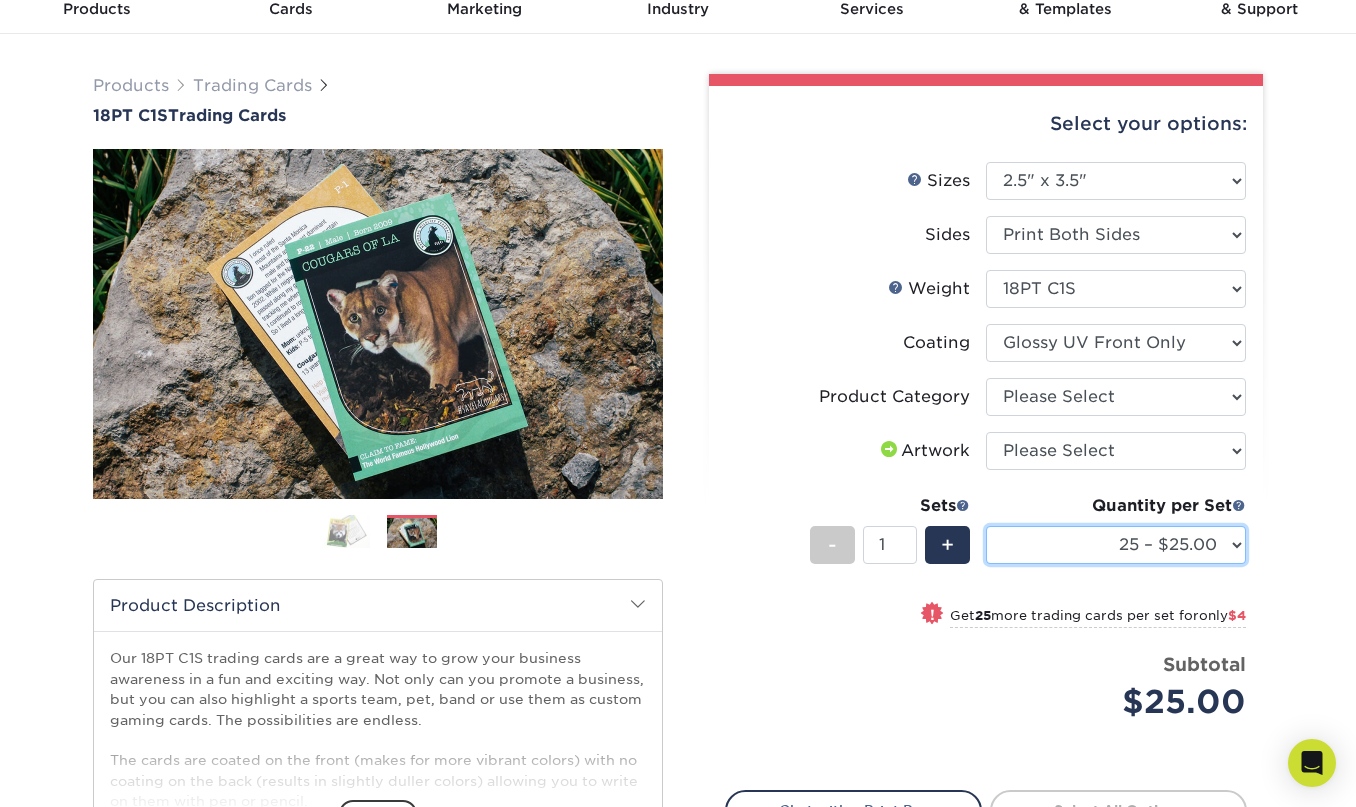 click on "25 – $25.00 50 – $29.00 75 – $37.00 100 – $41.00 250 – $48.00 500 – $58.00 1000 – $78.00 2500 – $155.00 5000 – $212.00 10000 – $413.00 15000 – $611.00 20000 – $813.00 25000 – $994.00" at bounding box center [1116, 545] 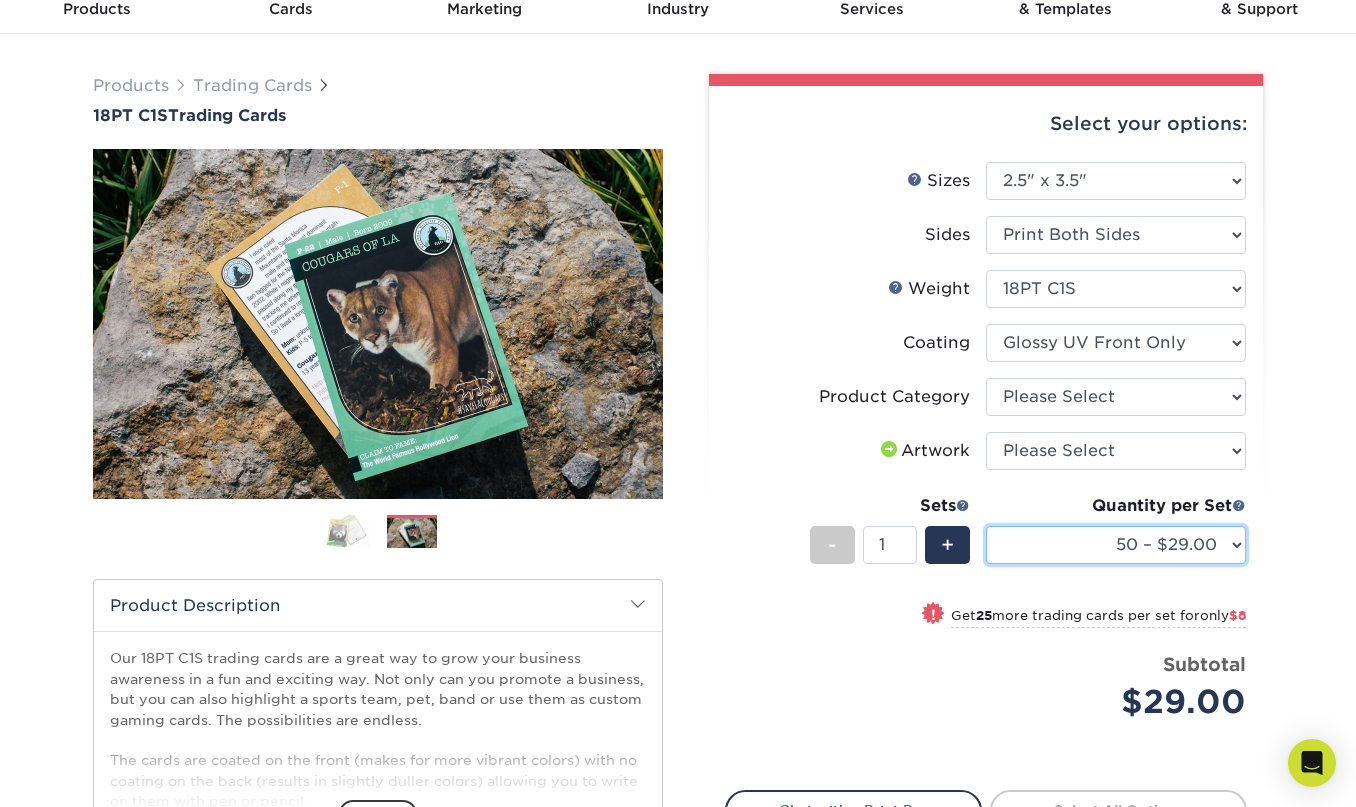 click on "25 – $25.00 50 – $29.00 75 – $37.00 100 – $41.00 250 – $48.00 500 – $58.00 1000 – $78.00 2500 – $155.00 5000 – $212.00 10000 – $413.00 15000 – $611.00 20000 – $813.00 25000 – $994.00" at bounding box center (1116, 545) 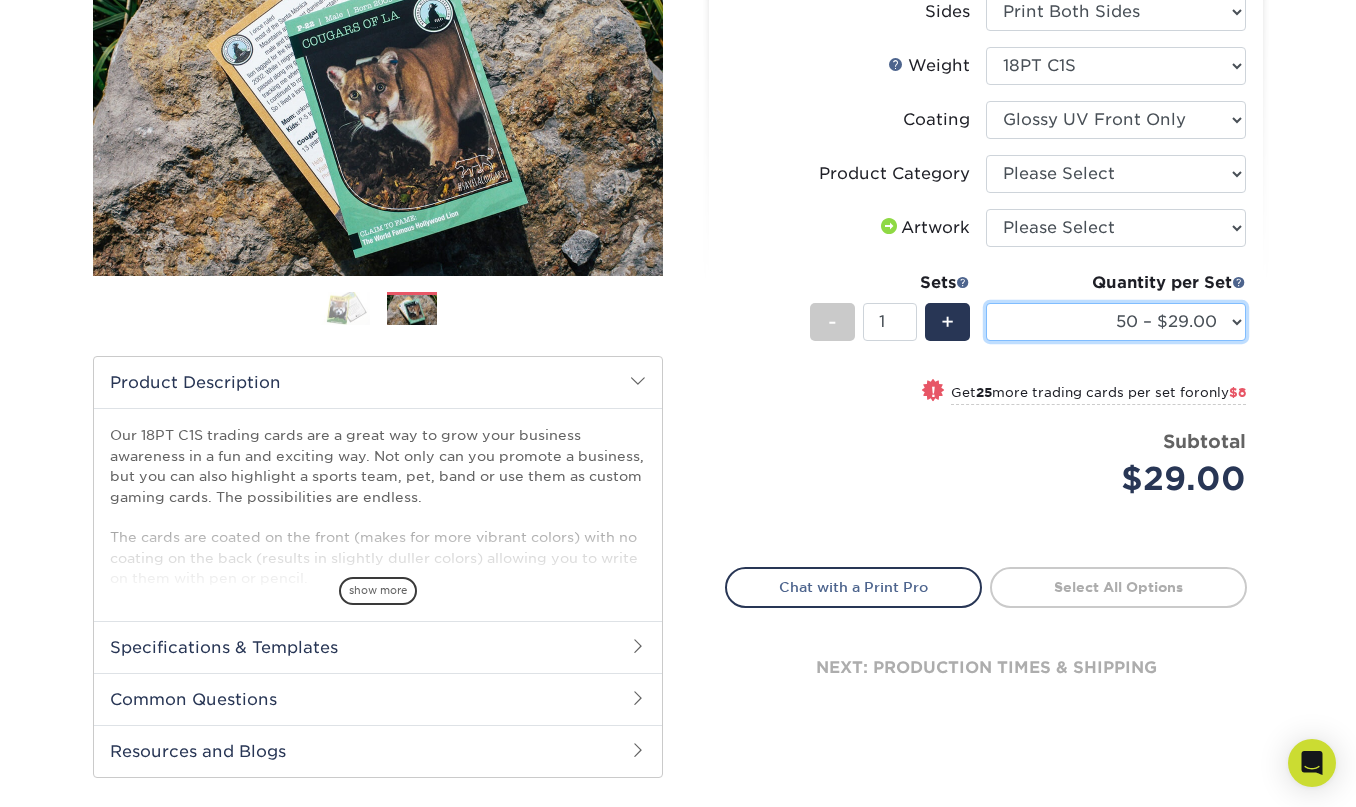 scroll, scrollTop: 159, scrollLeft: 0, axis: vertical 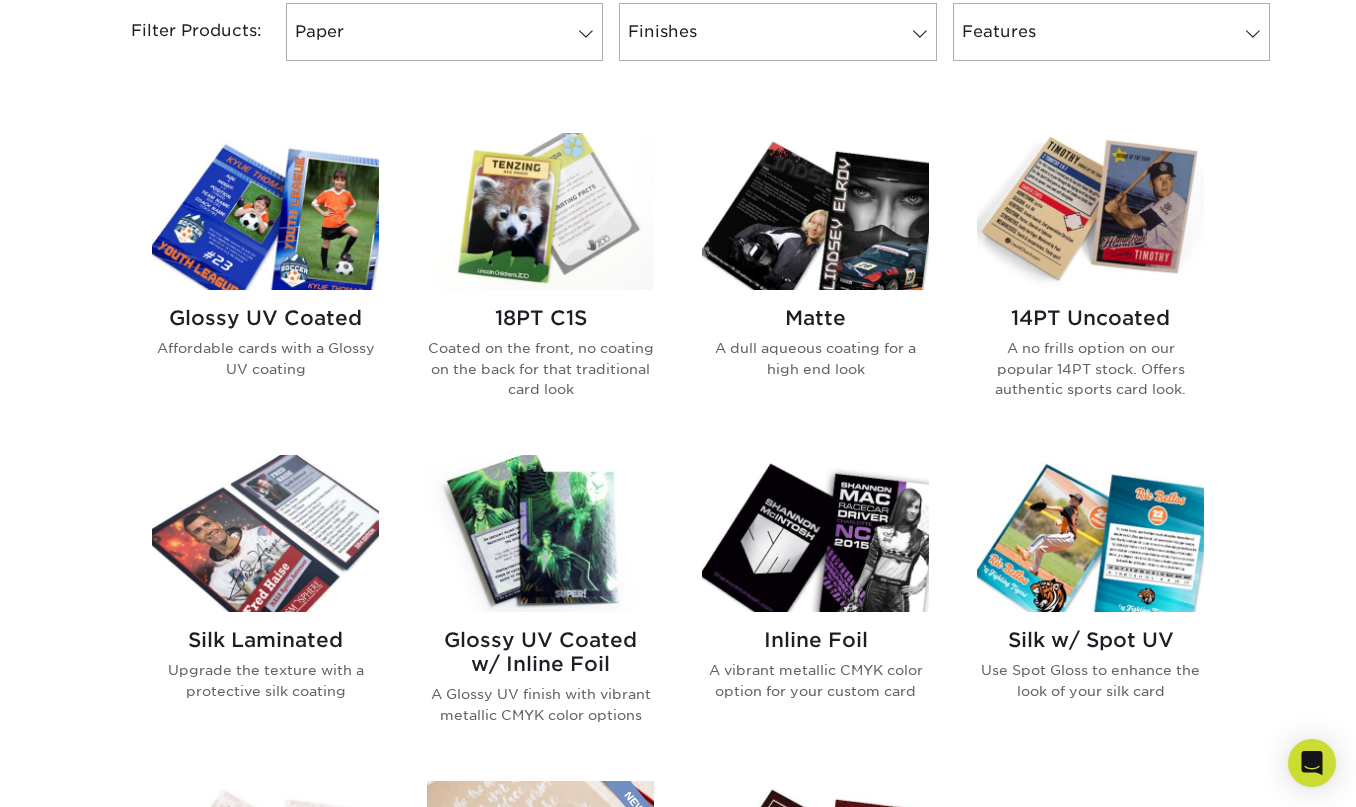 click on "A dull aqueous coating for a high end look" at bounding box center [815, 358] 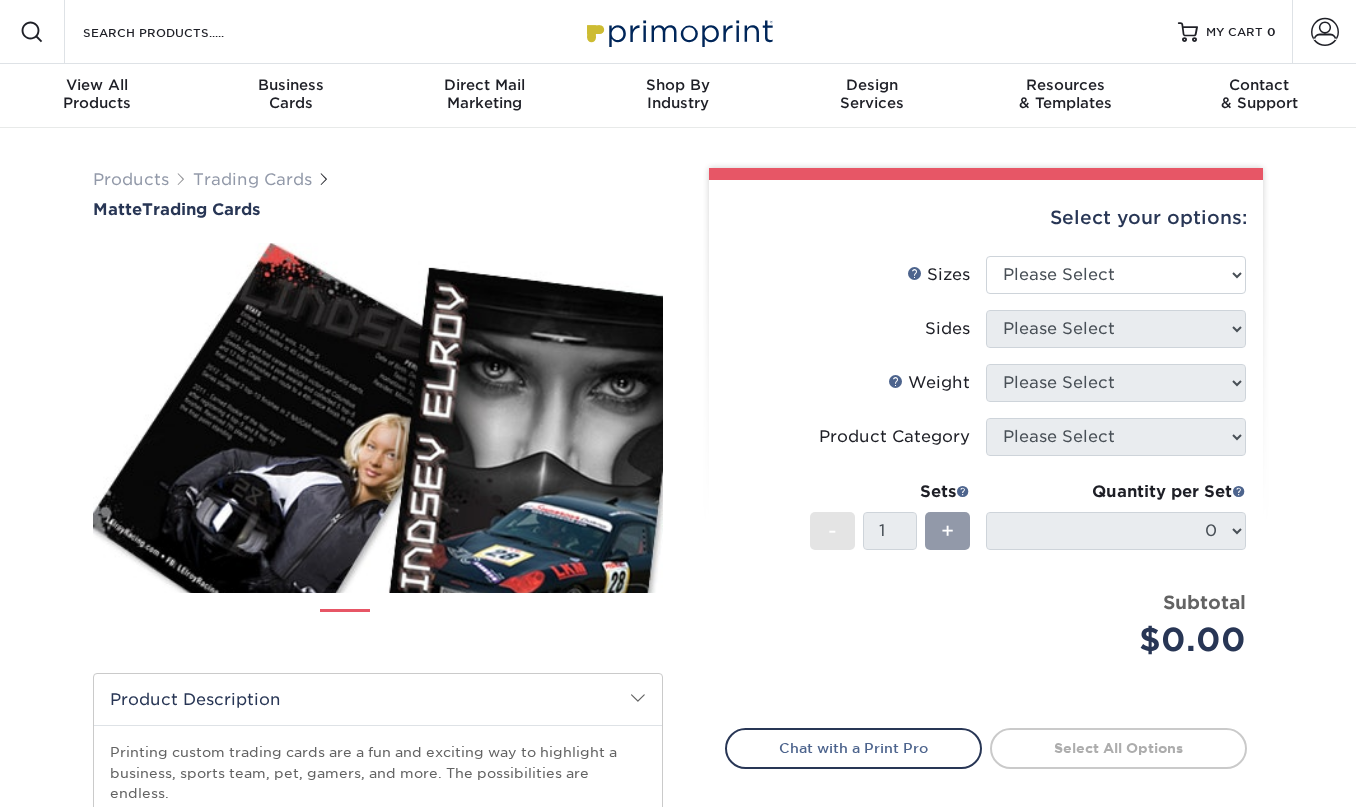 scroll, scrollTop: 0, scrollLeft: 0, axis: both 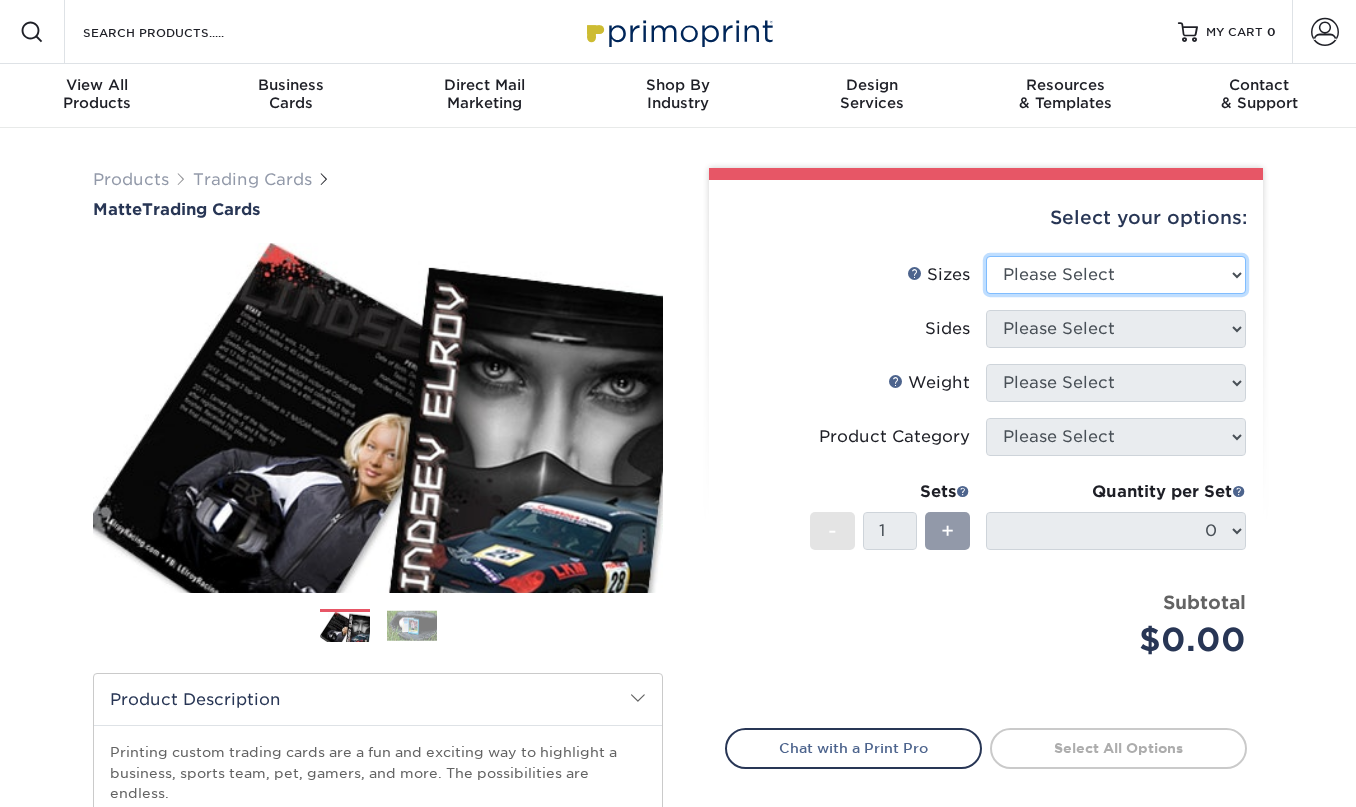 click on "Please Select
2.5" x 3.5"" at bounding box center [1116, 275] 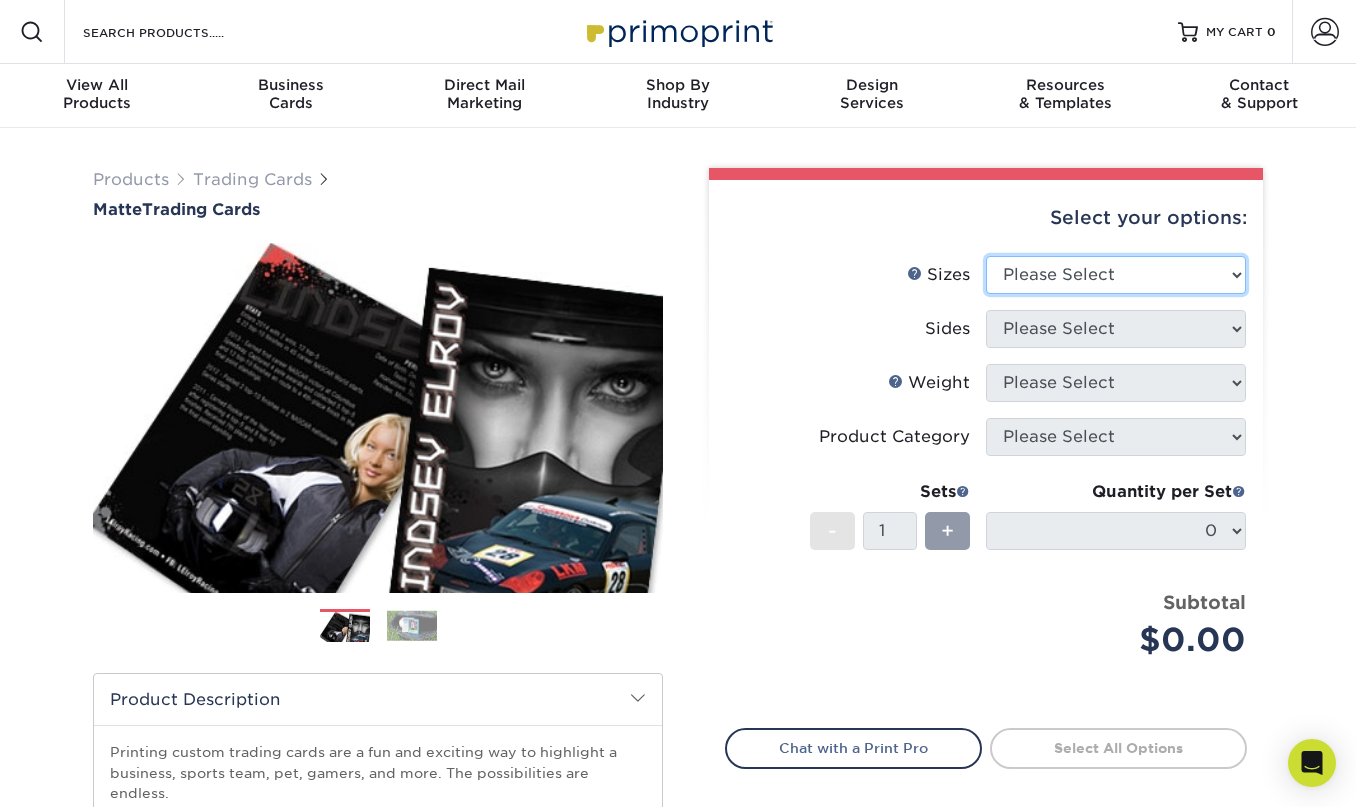 select on "2.50x3.50" 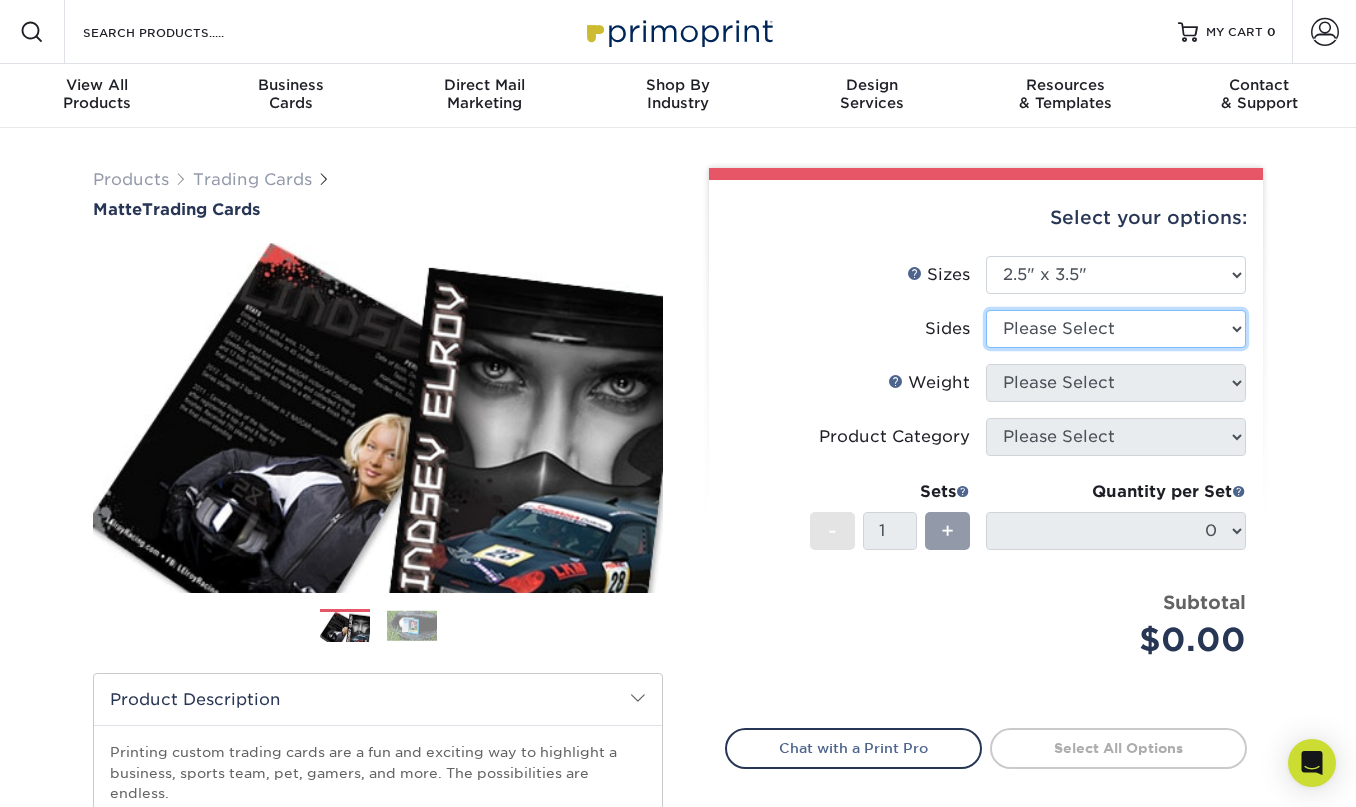 click on "Please Select Print Both Sides Print Front Only" at bounding box center (1116, 329) 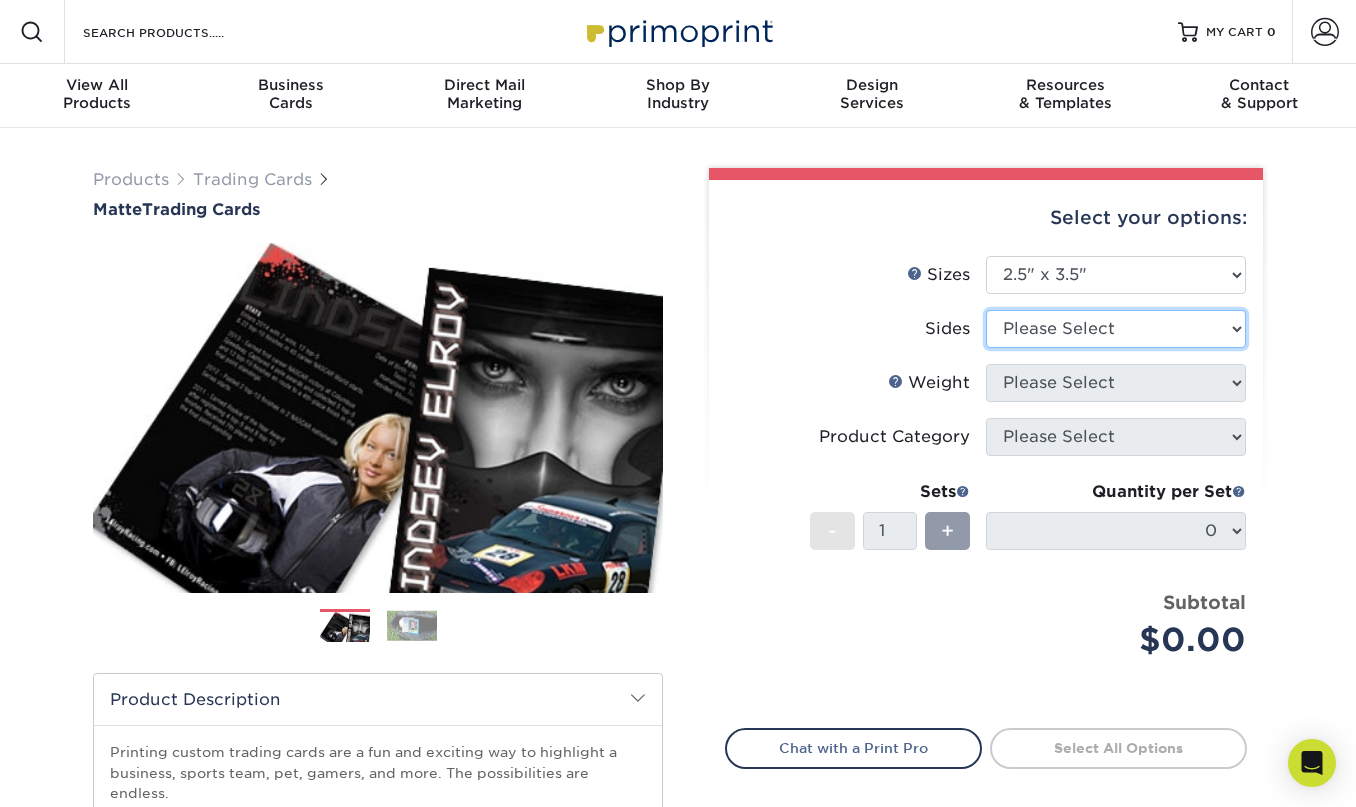 select on "13abbda7-1d64-4f25-8bb2-c179b224825d" 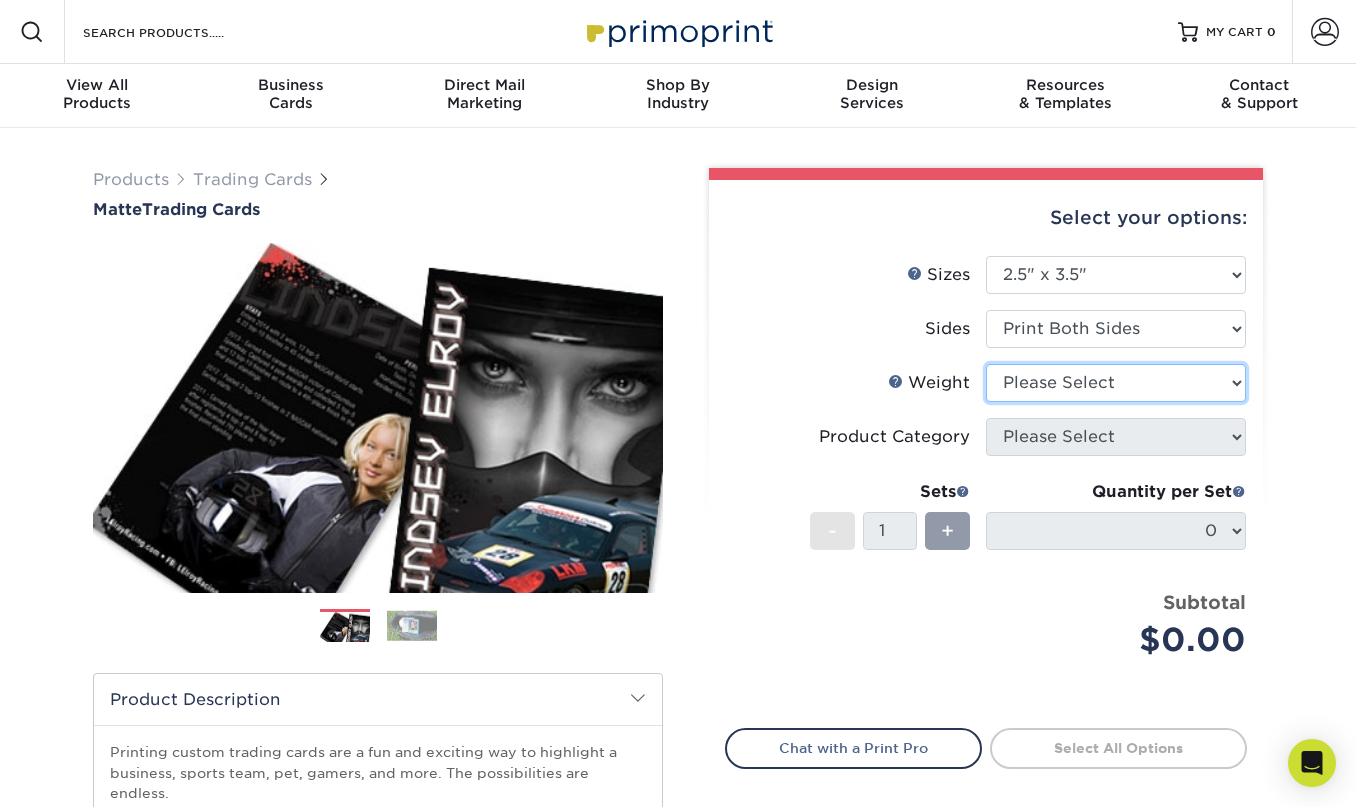 click on "Please Select 16PT 14PT" at bounding box center (1116, 383) 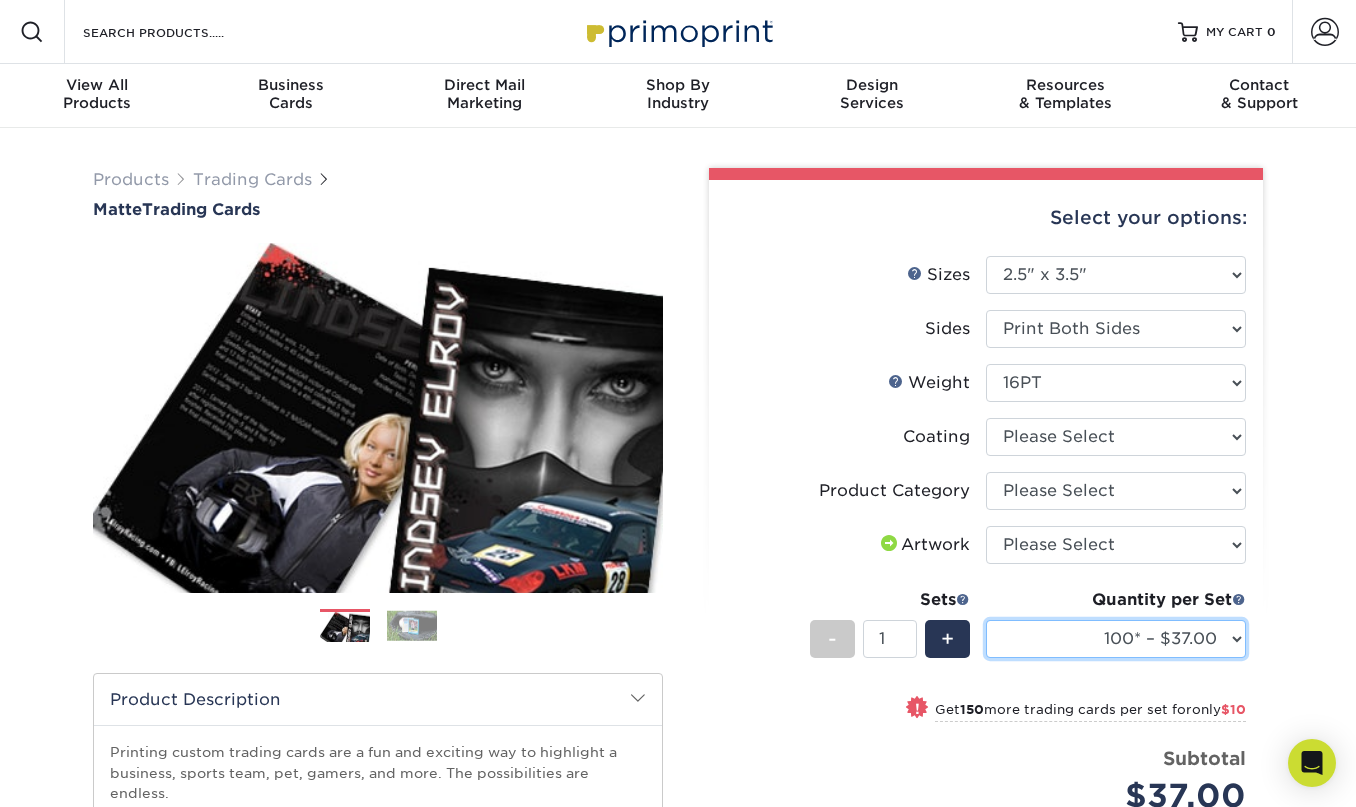 click on "100* – $37.00 250* – $47.00 500* – $58.00 1000 – $71.00 2500 – $141.00 5000 – $192.00 10000 – $376.00 15000 – $554.00 20000 – $742.00 25000 – $903.00" at bounding box center [1116, 639] 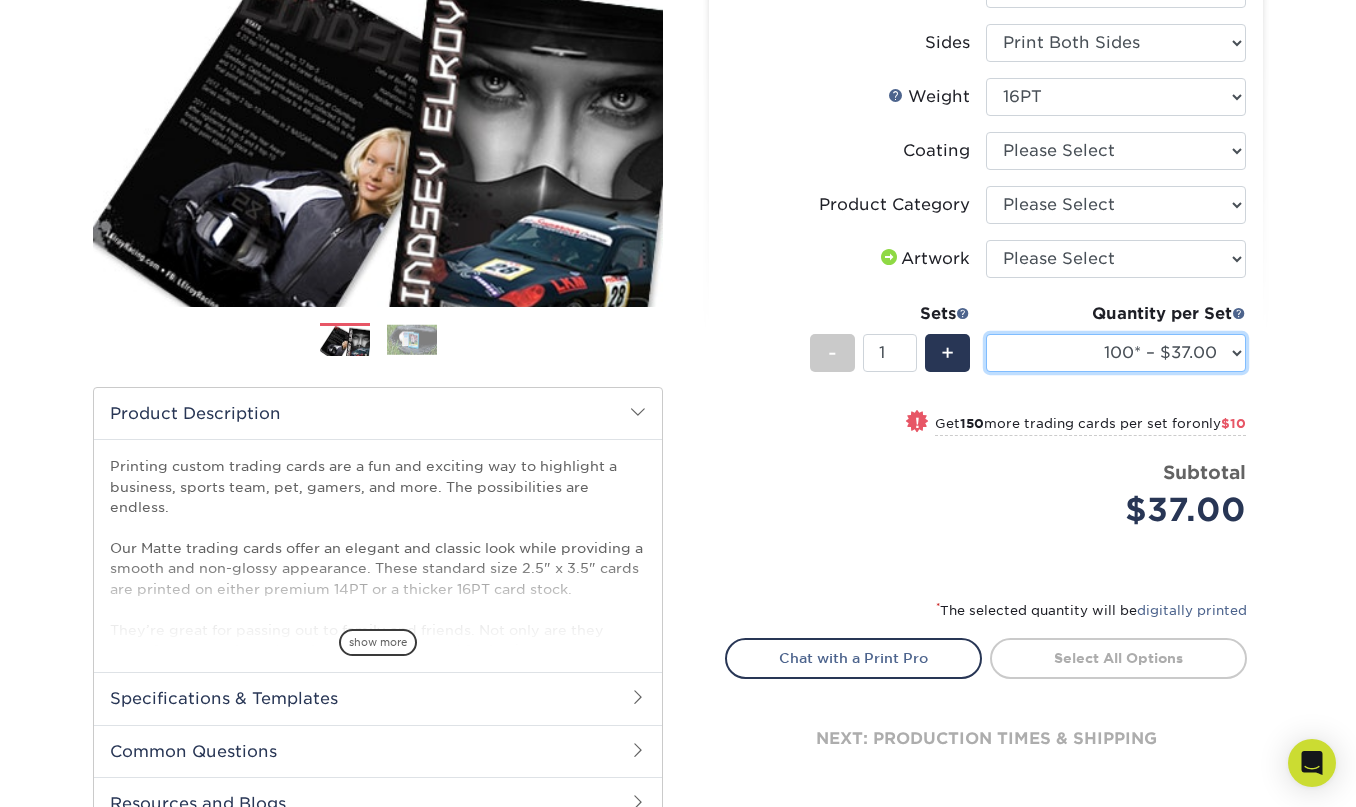 scroll, scrollTop: 302, scrollLeft: 0, axis: vertical 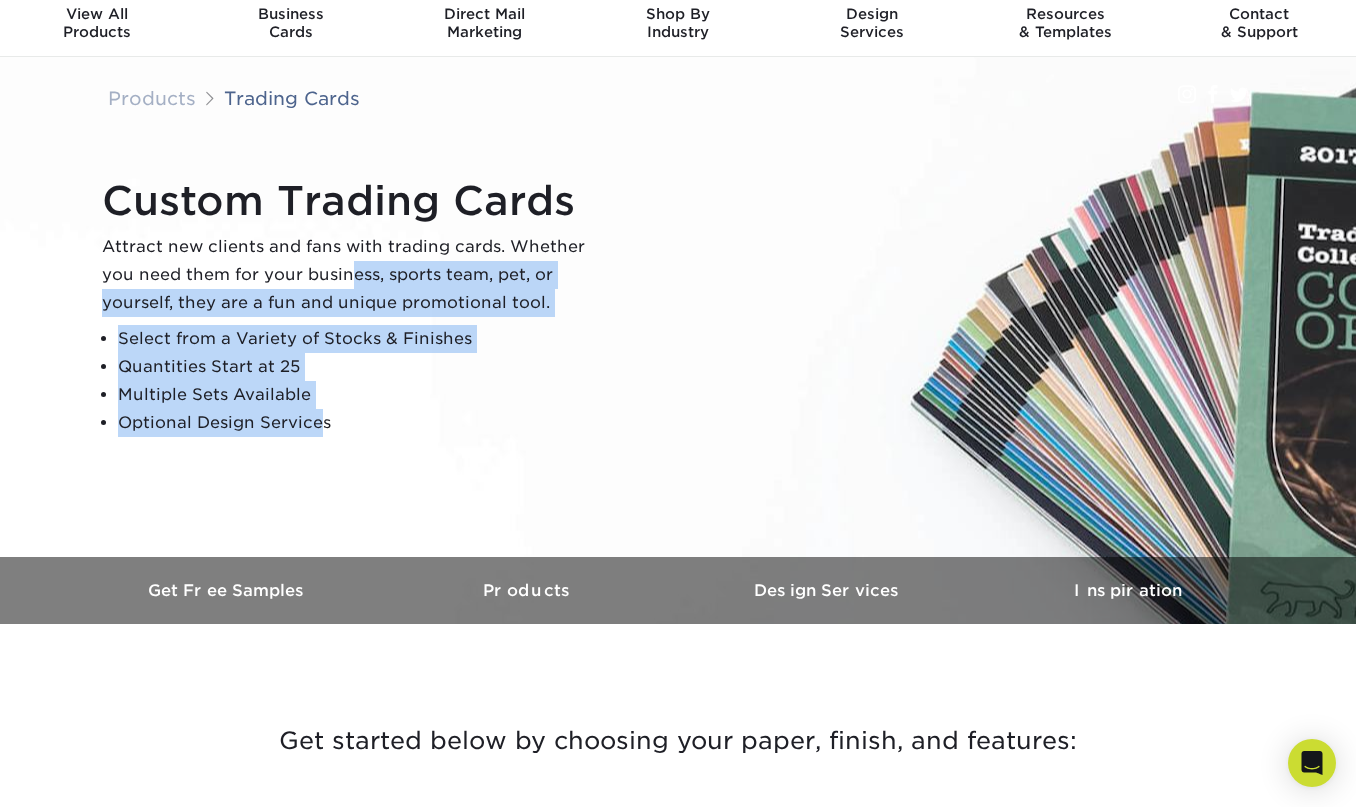 drag, startPoint x: 321, startPoint y: 413, endPoint x: 349, endPoint y: 269, distance: 146.69696 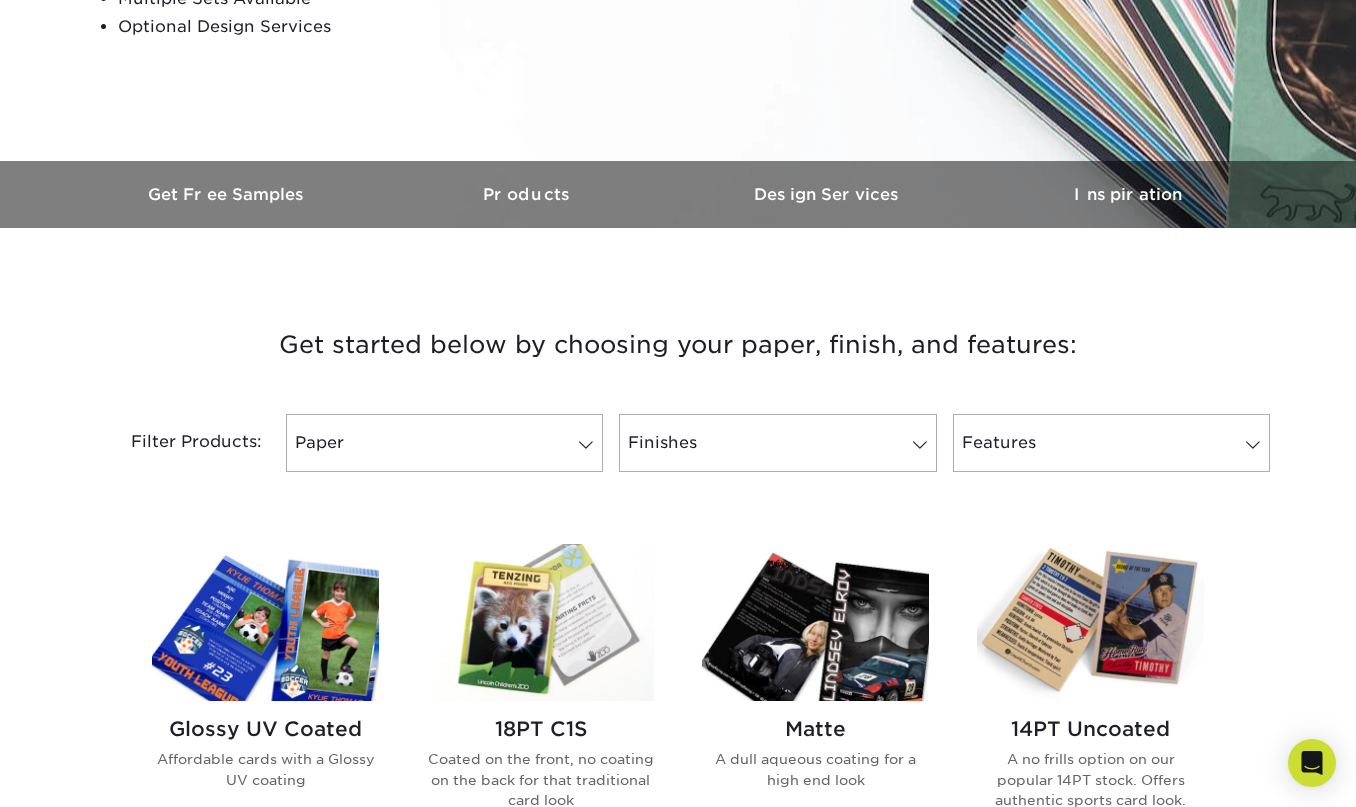 scroll, scrollTop: 601, scrollLeft: 0, axis: vertical 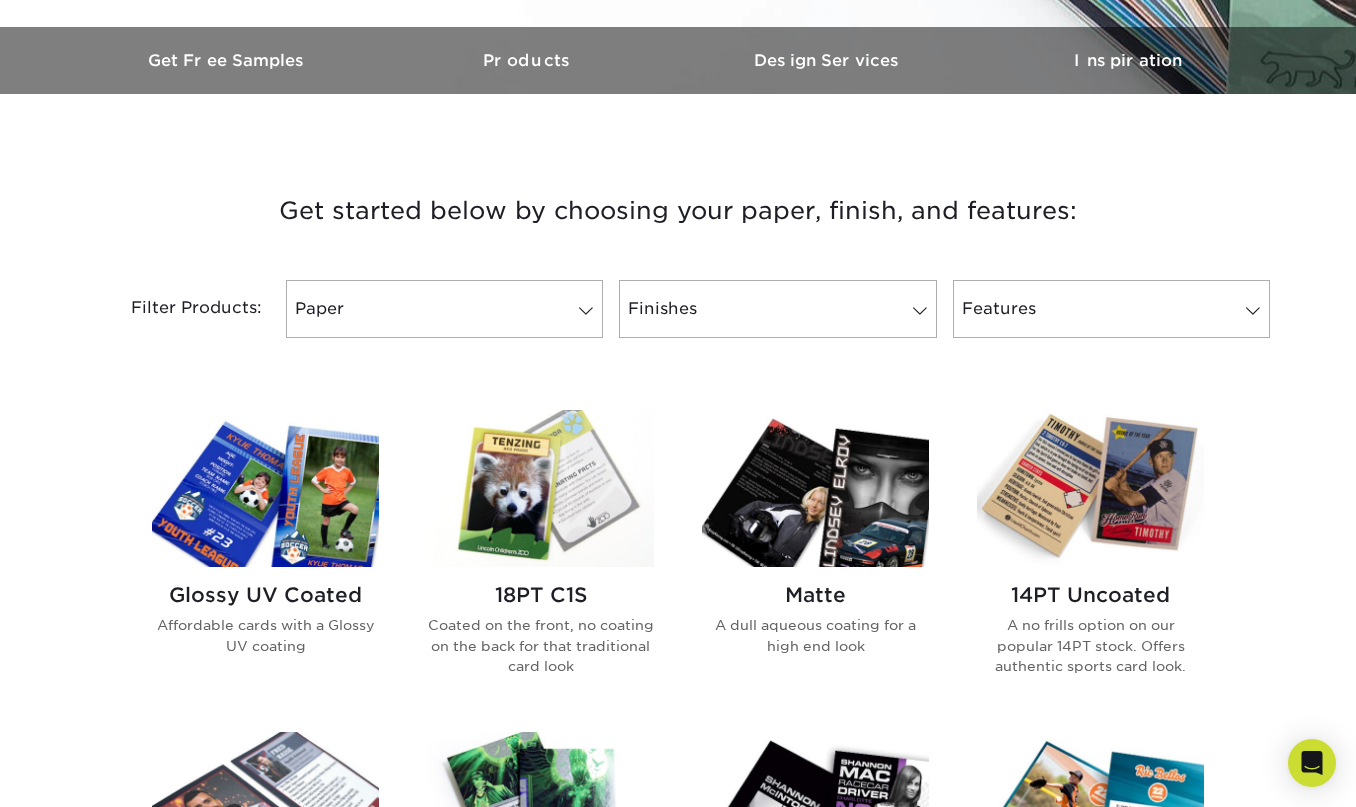 click at bounding box center (265, 488) 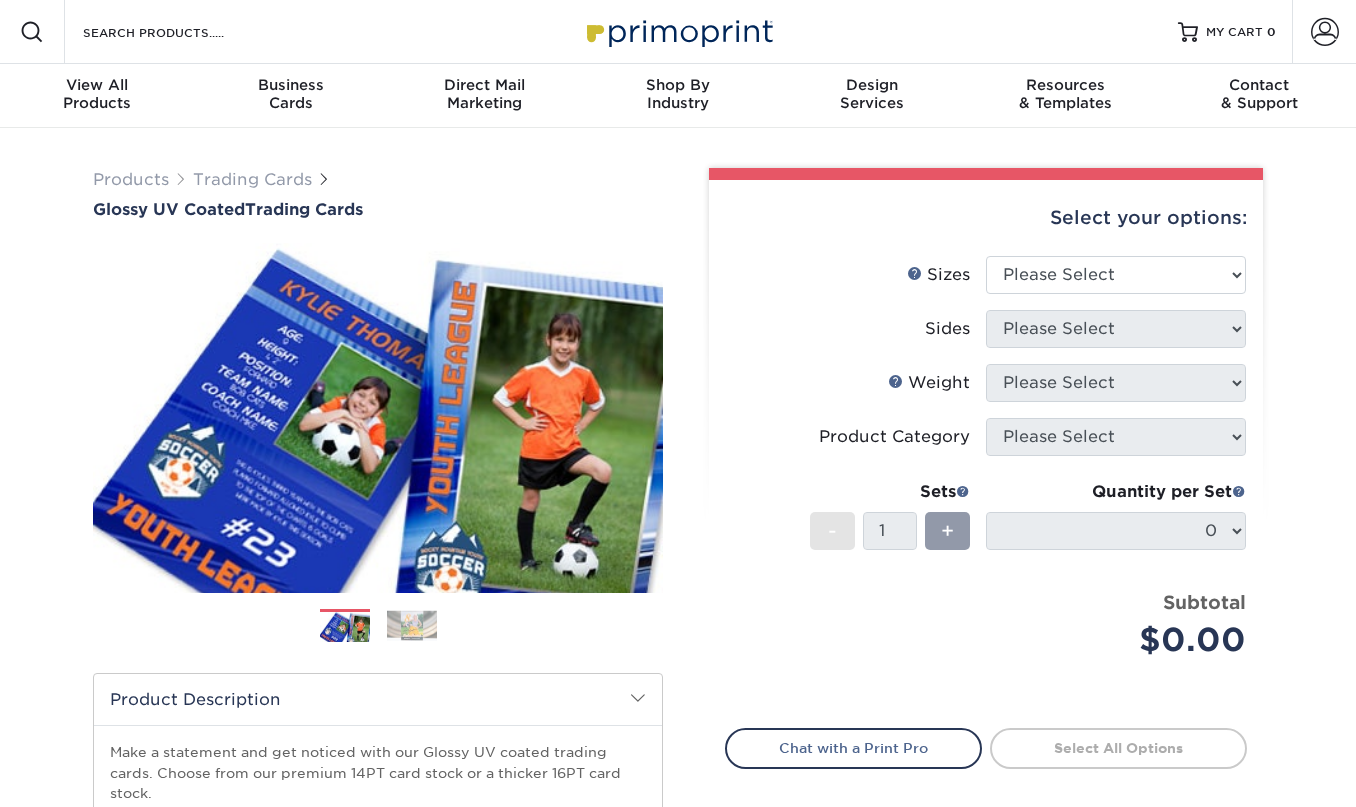 scroll, scrollTop: 0, scrollLeft: 0, axis: both 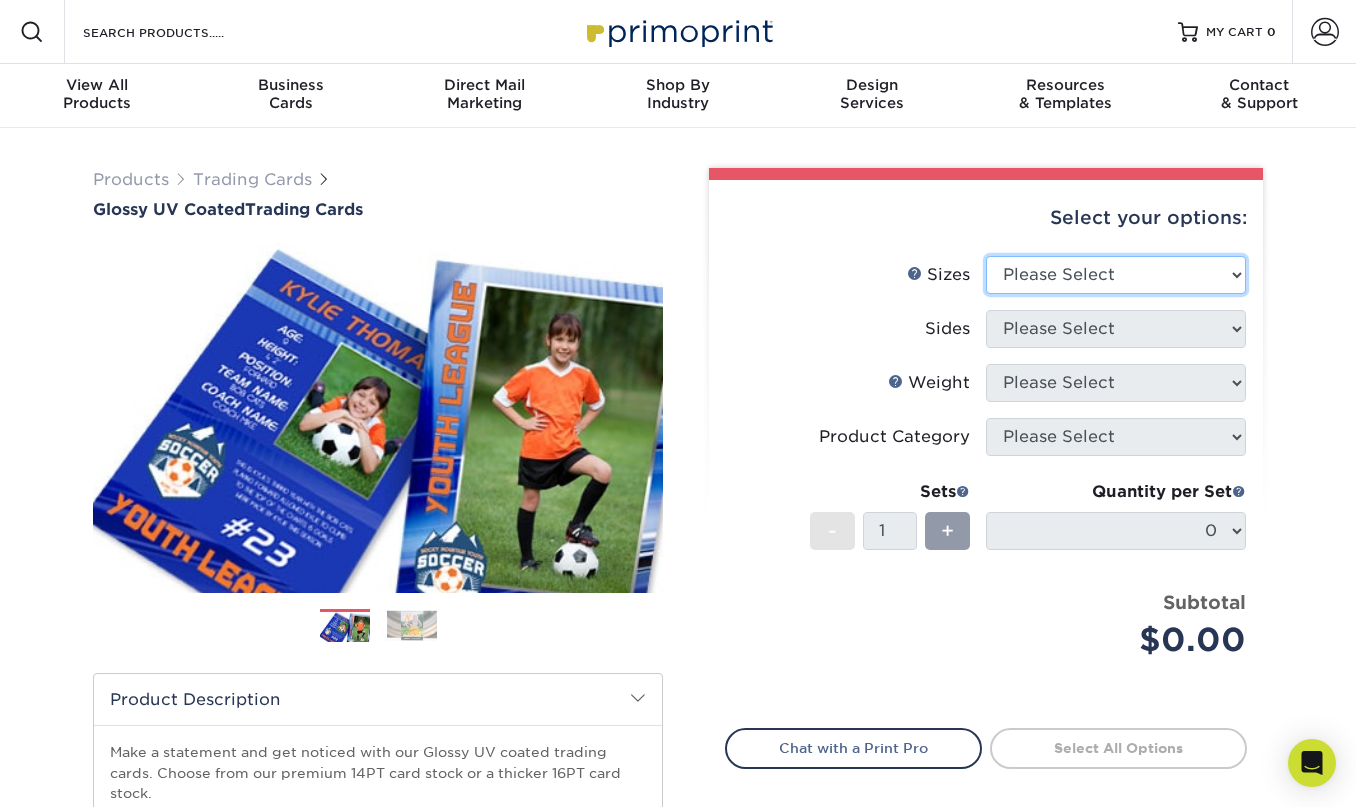 click on "Please Select
2.5" x 3.5"" at bounding box center (1116, 275) 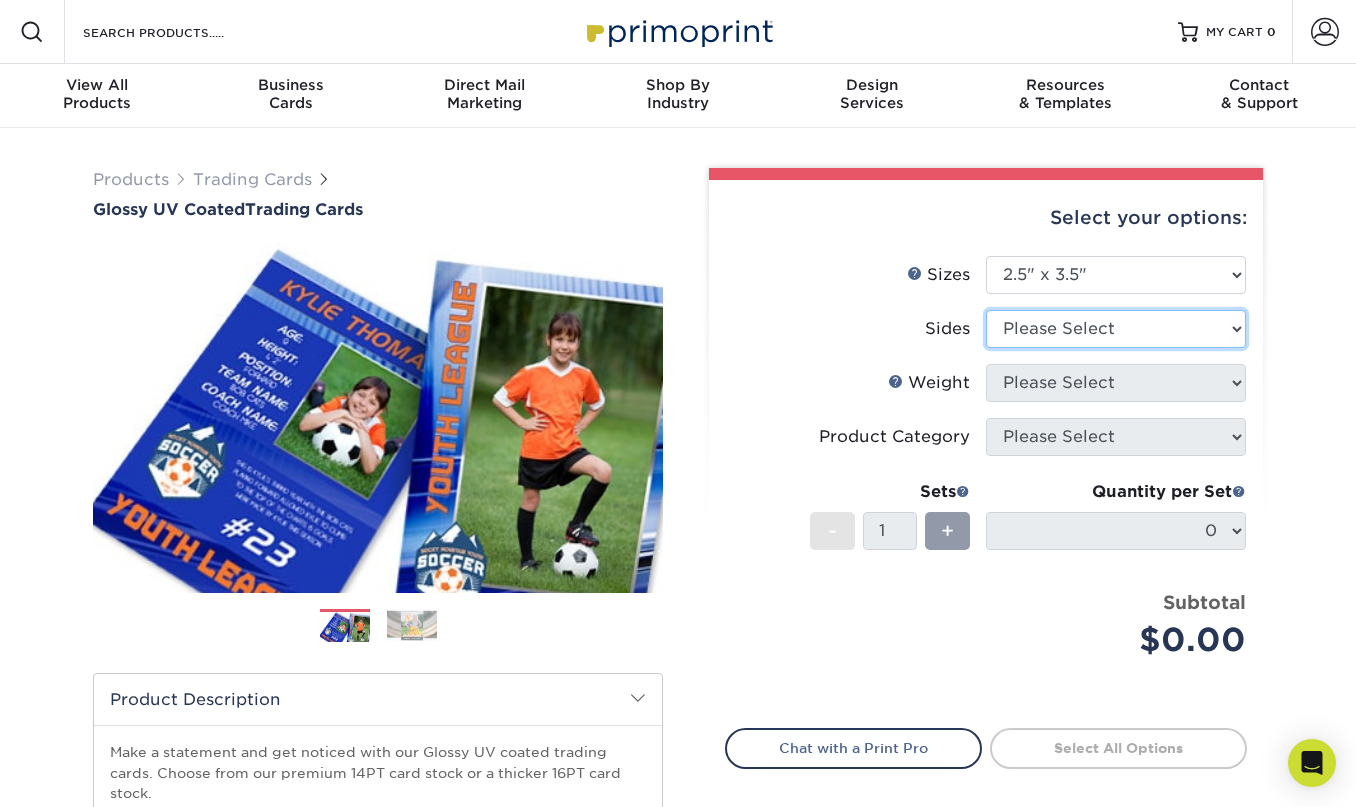 click on "Please Select Print Both Sides Print Front Only" at bounding box center [1116, 329] 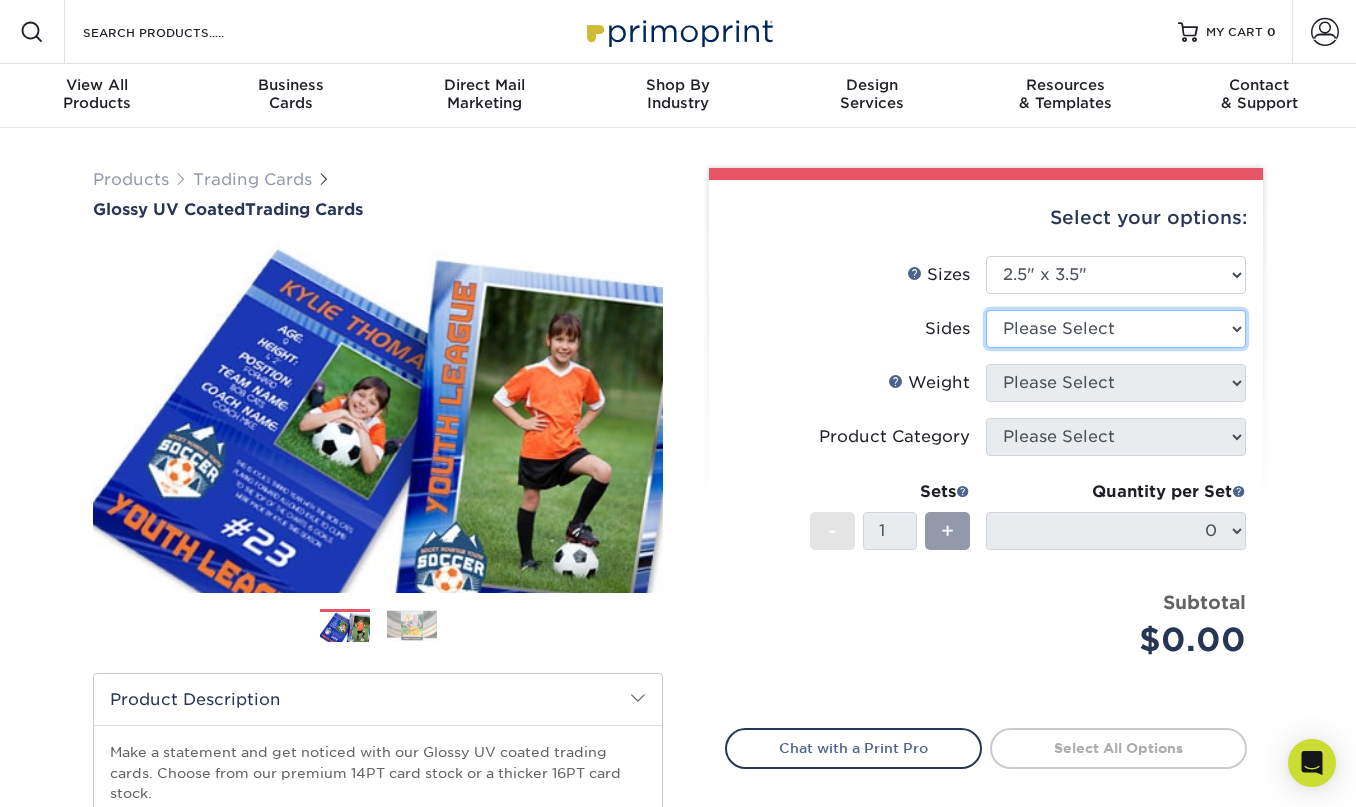select on "13abbda7-1d64-4f25-8bb2-c179b224825d" 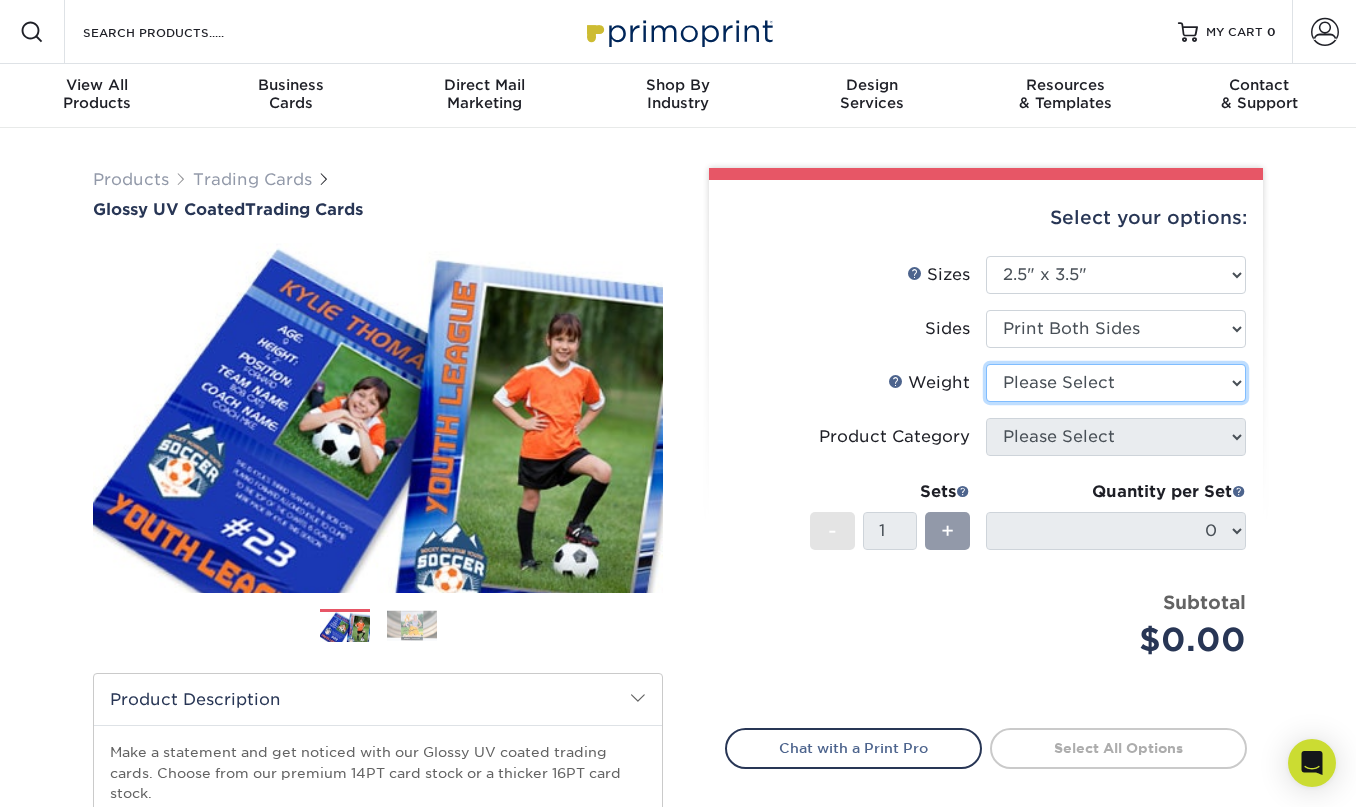 click on "Please Select 16PT 14PT 18PT C1S" at bounding box center [1116, 383] 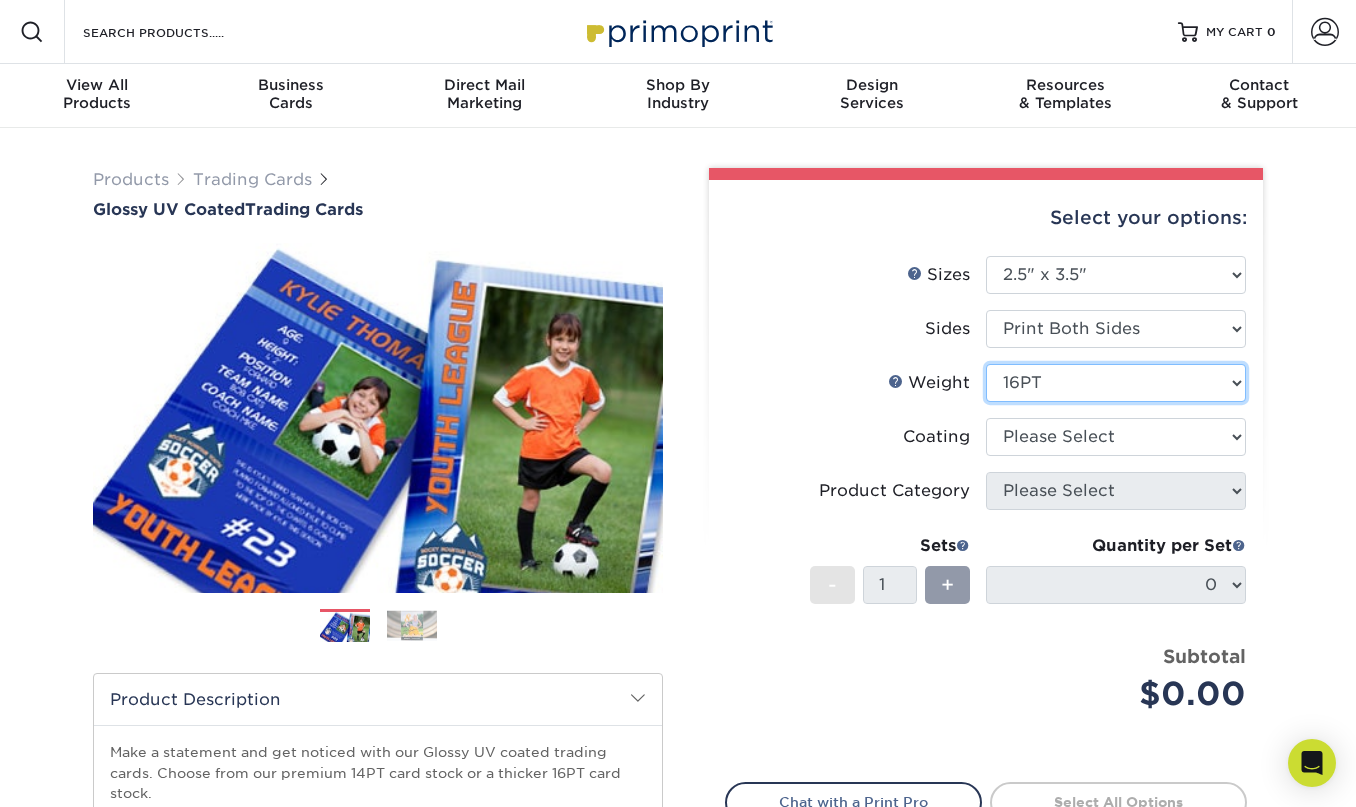 click on "Please Select 16PT 14PT 18PT C1S" at bounding box center (1116, 383) 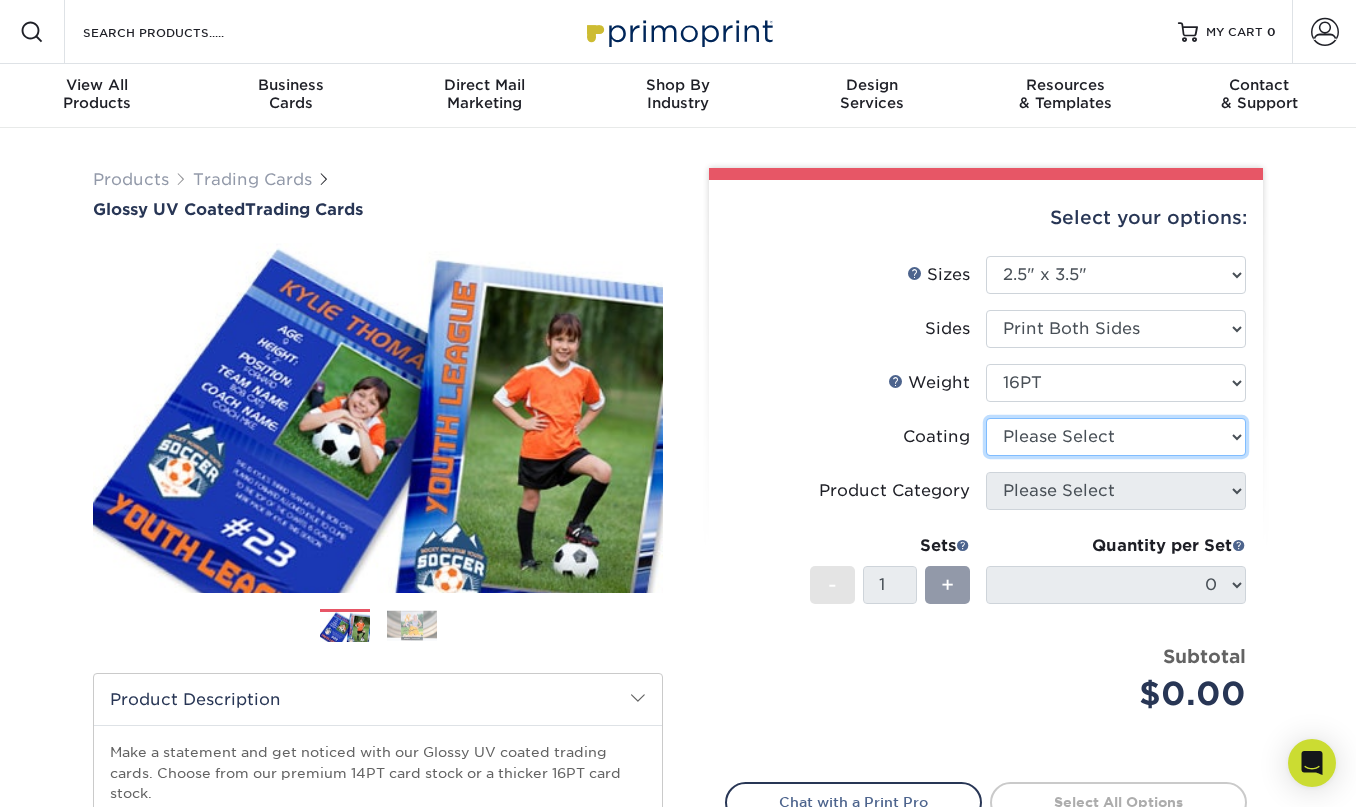 click at bounding box center [1116, 437] 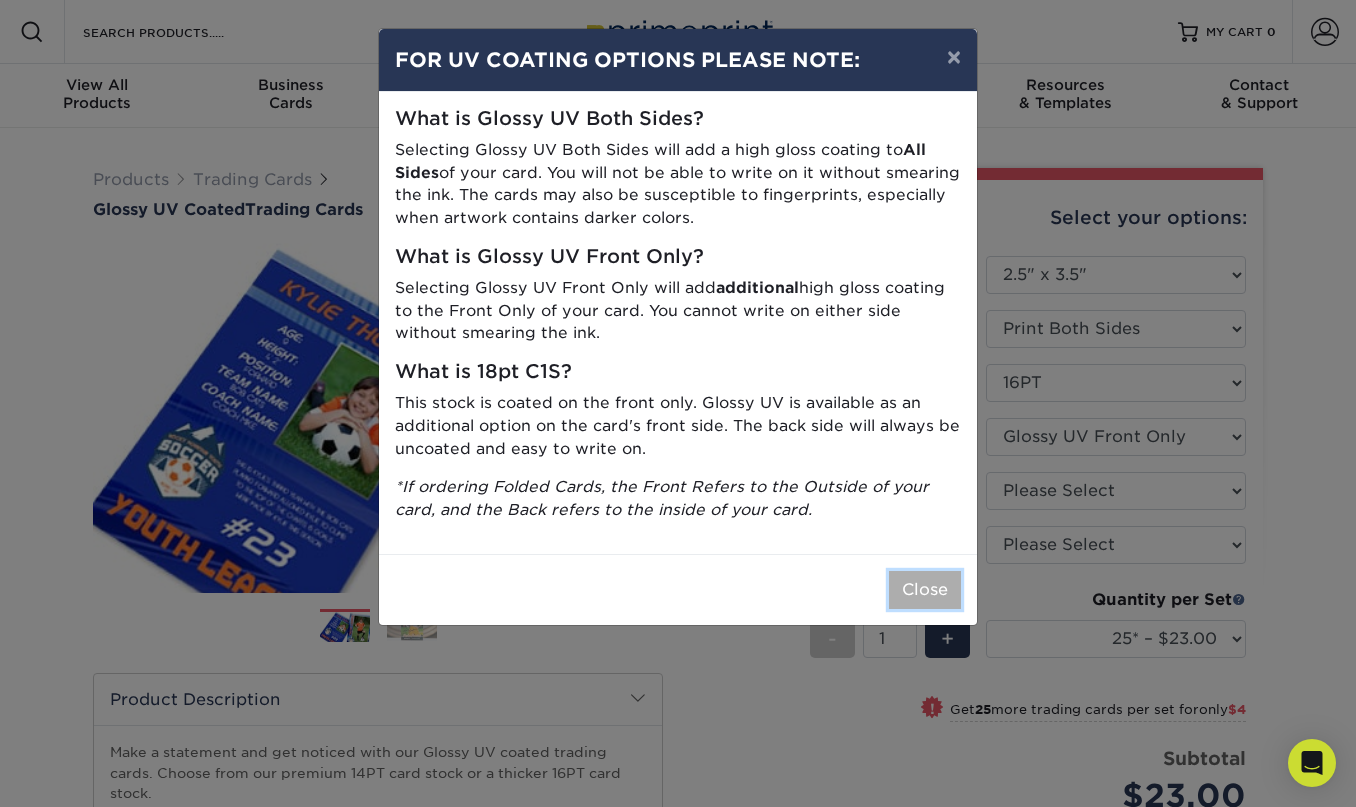 click on "Close" at bounding box center (925, 590) 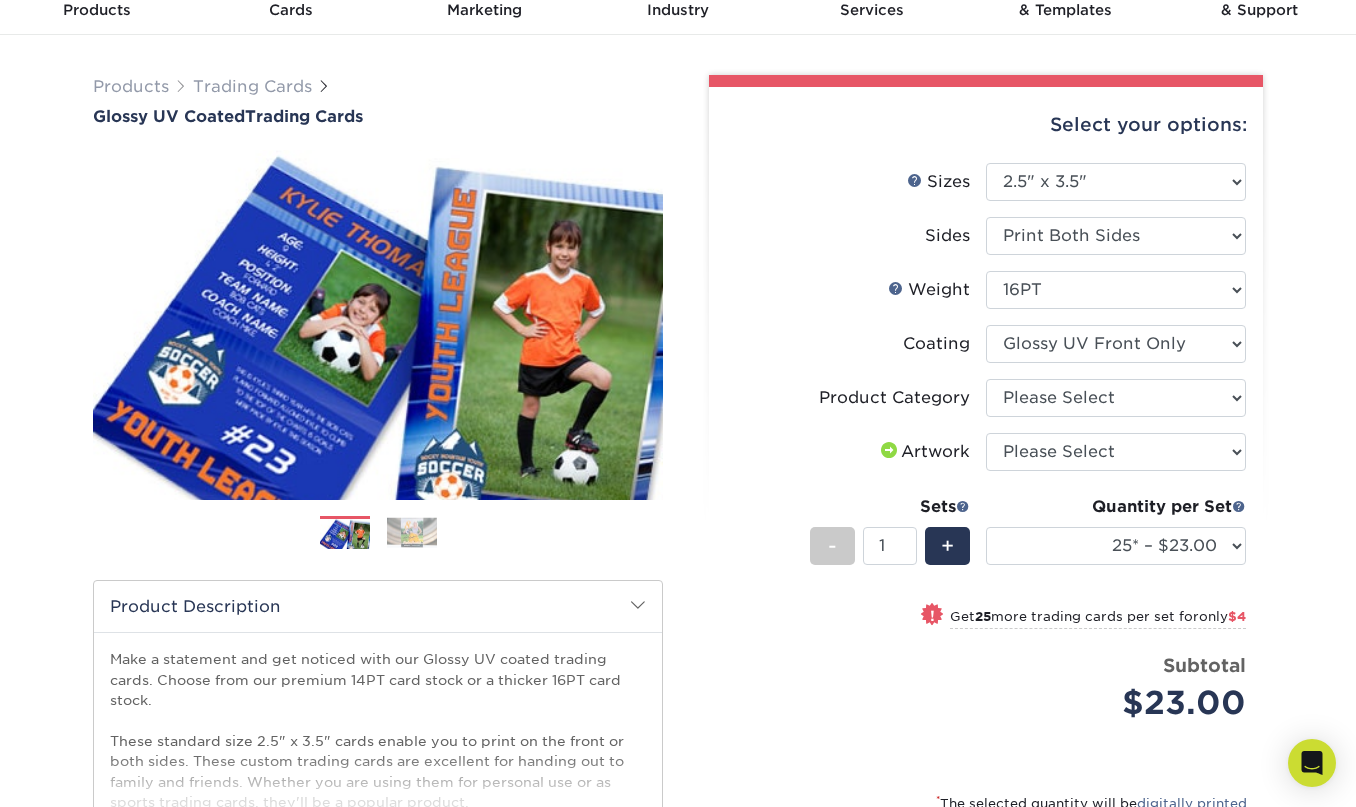 scroll, scrollTop: 155, scrollLeft: 0, axis: vertical 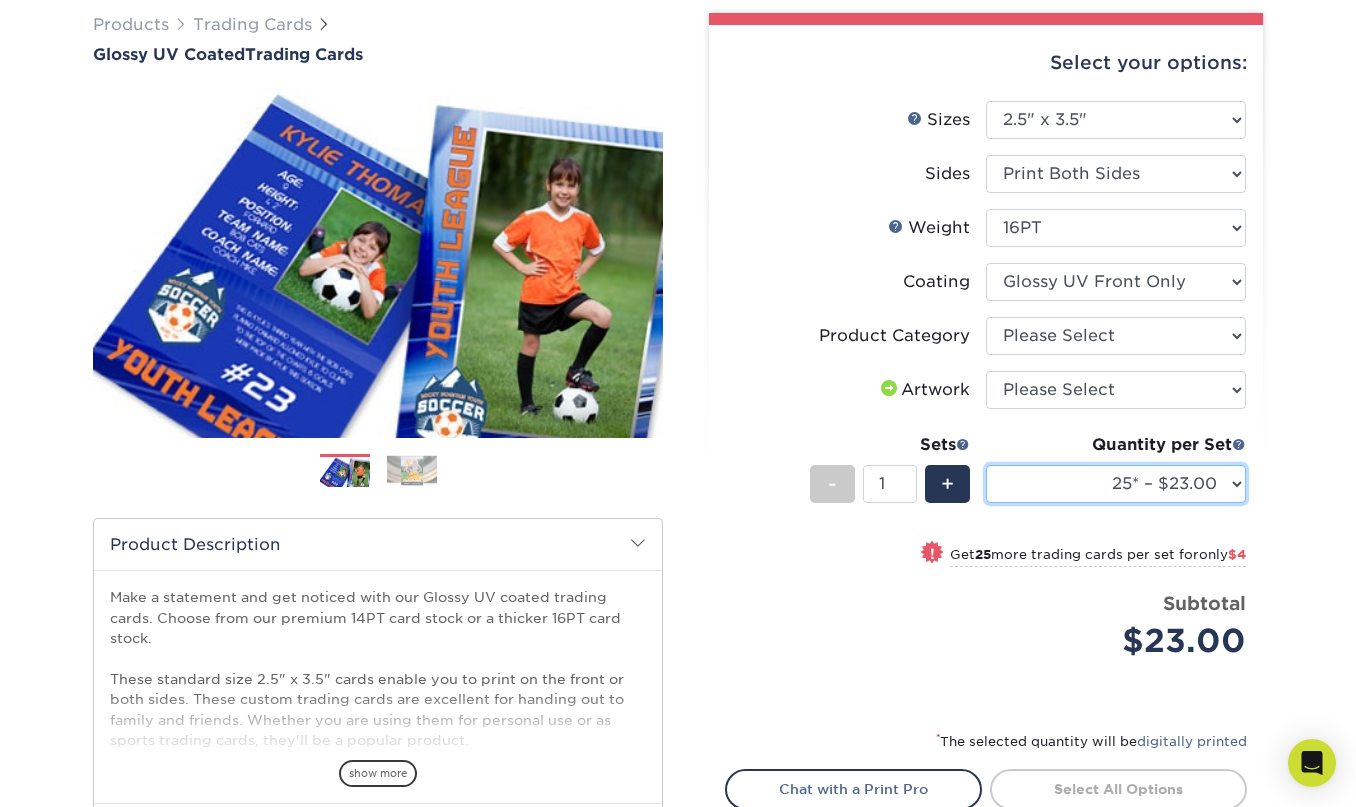 click on "25* – $23.00 50* – $27.00 75* – $33.00 100* – $37.00 250* – $47.00 500 – $58.00 1000 – $71.00 2500 – $141.00 5000 – $192.00 10000 – $376.00 15000 – $554.00 20000 – $742.00 25000 – $903.00" at bounding box center [1116, 484] 